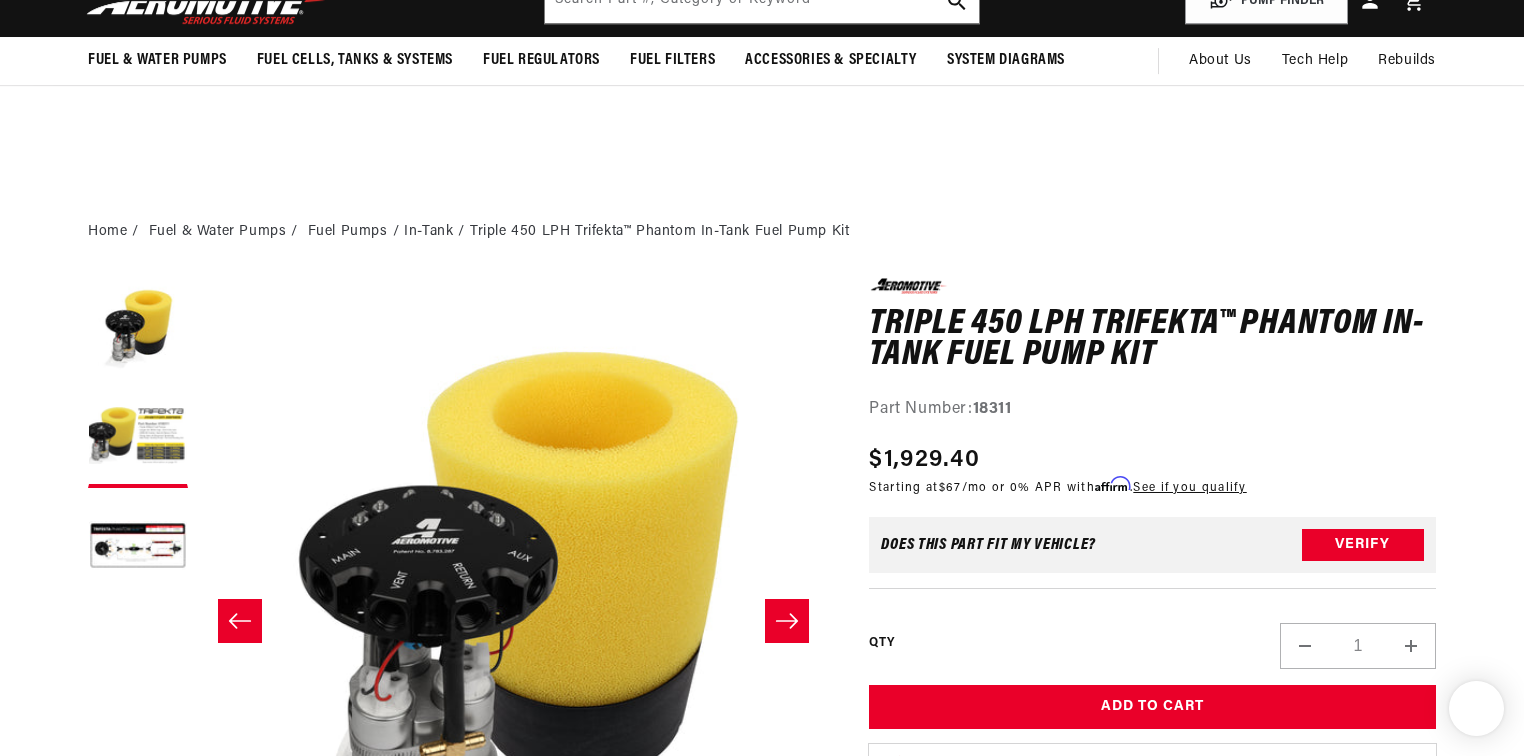 scroll, scrollTop: 240, scrollLeft: 0, axis: vertical 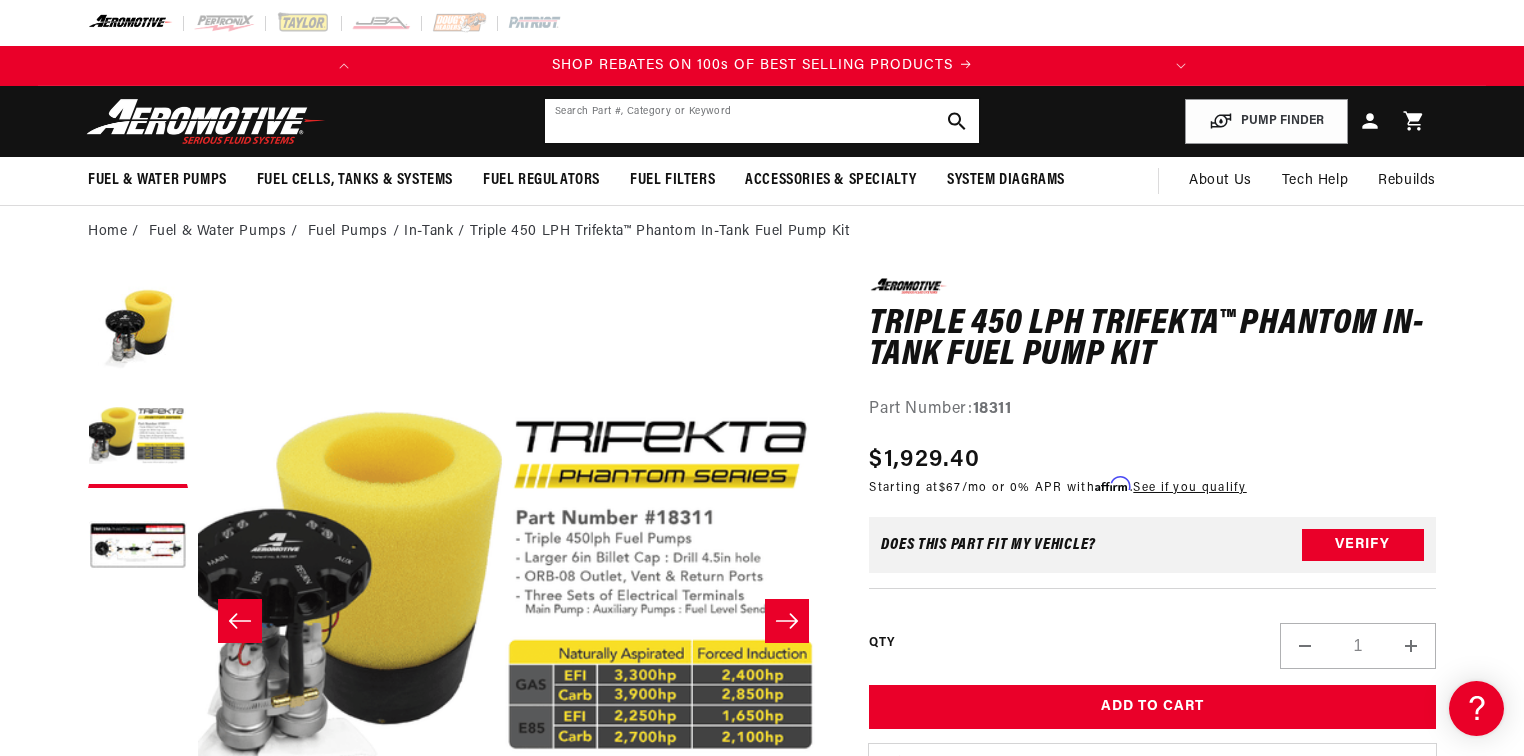 click 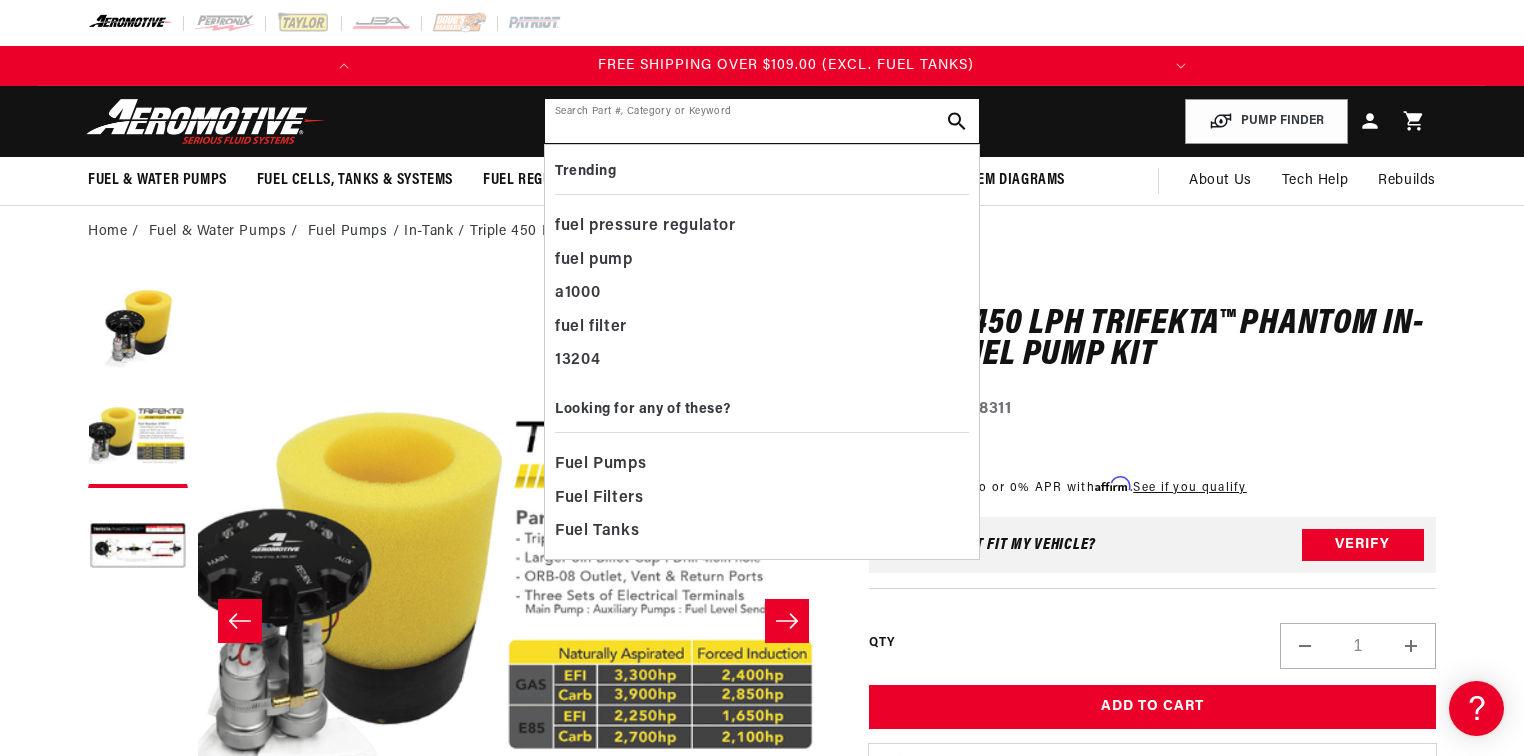 scroll, scrollTop: 0, scrollLeft: 791, axis: horizontal 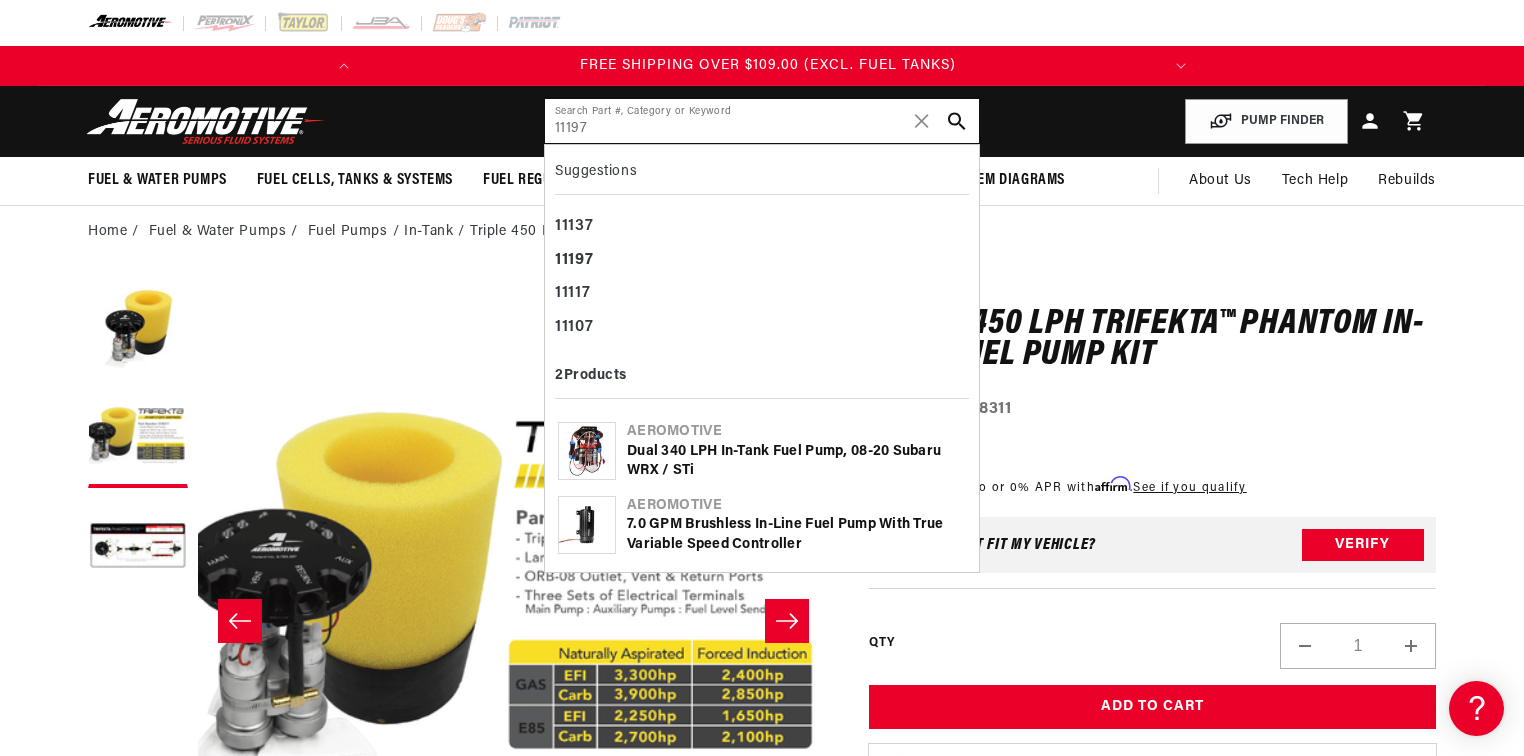 type on "11197" 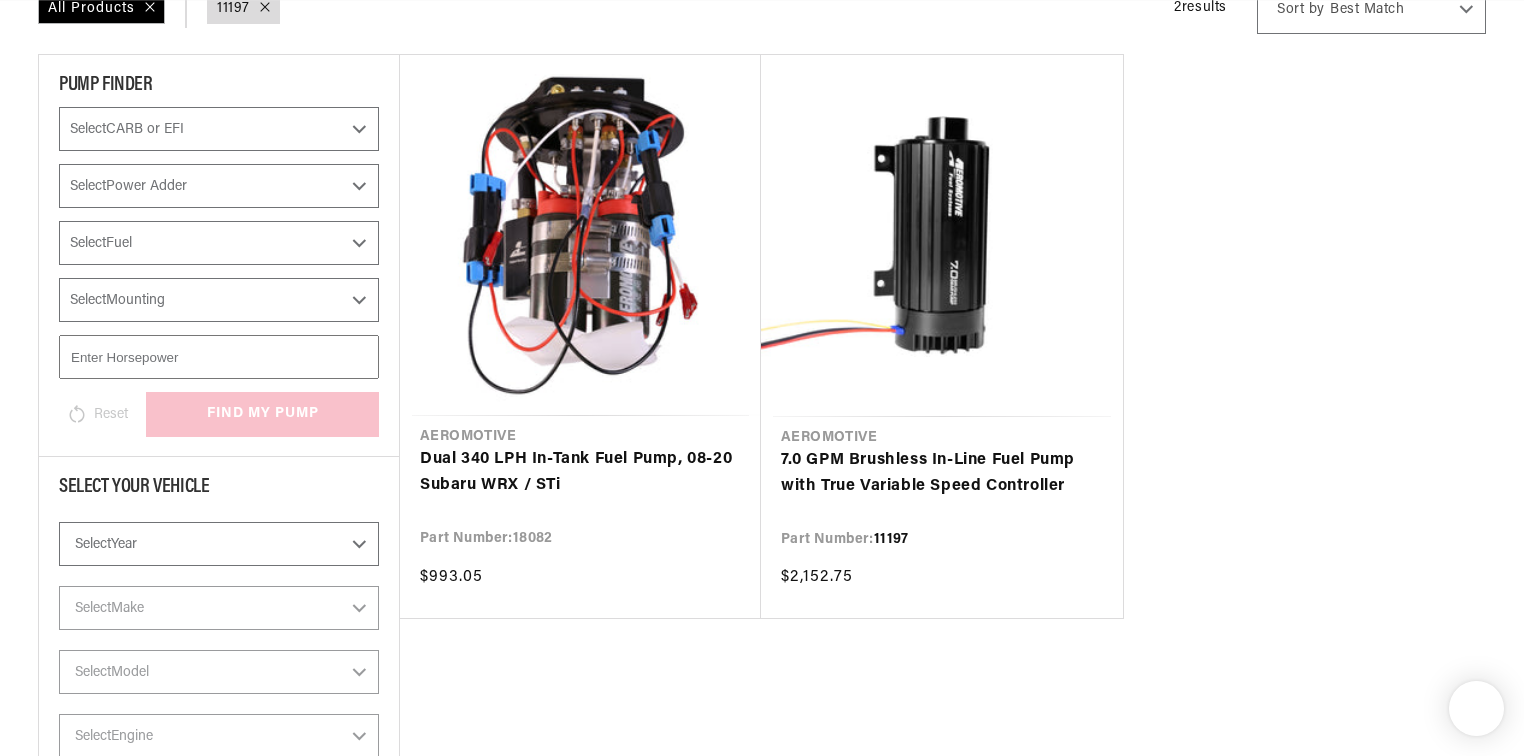 scroll, scrollTop: 320, scrollLeft: 0, axis: vertical 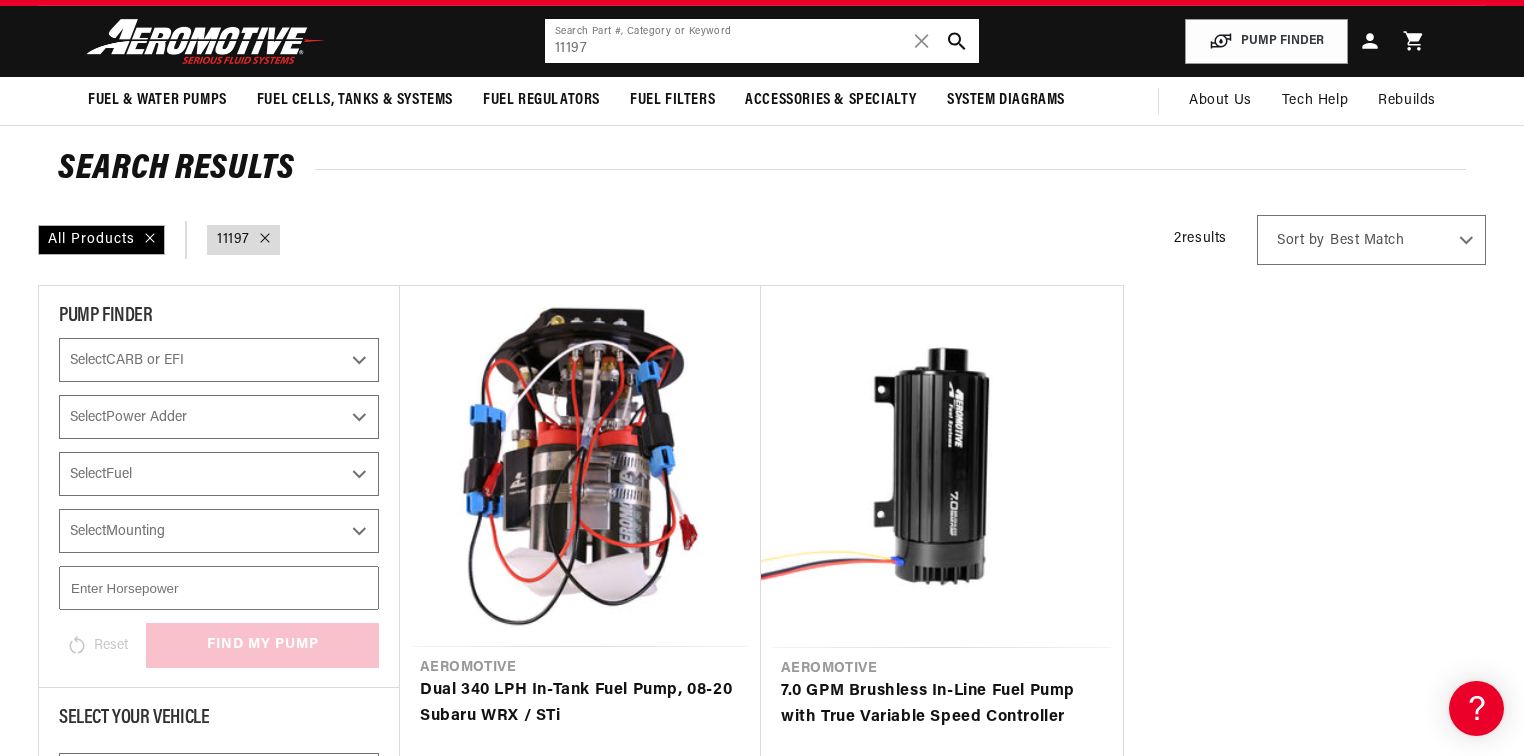 click on "11197" 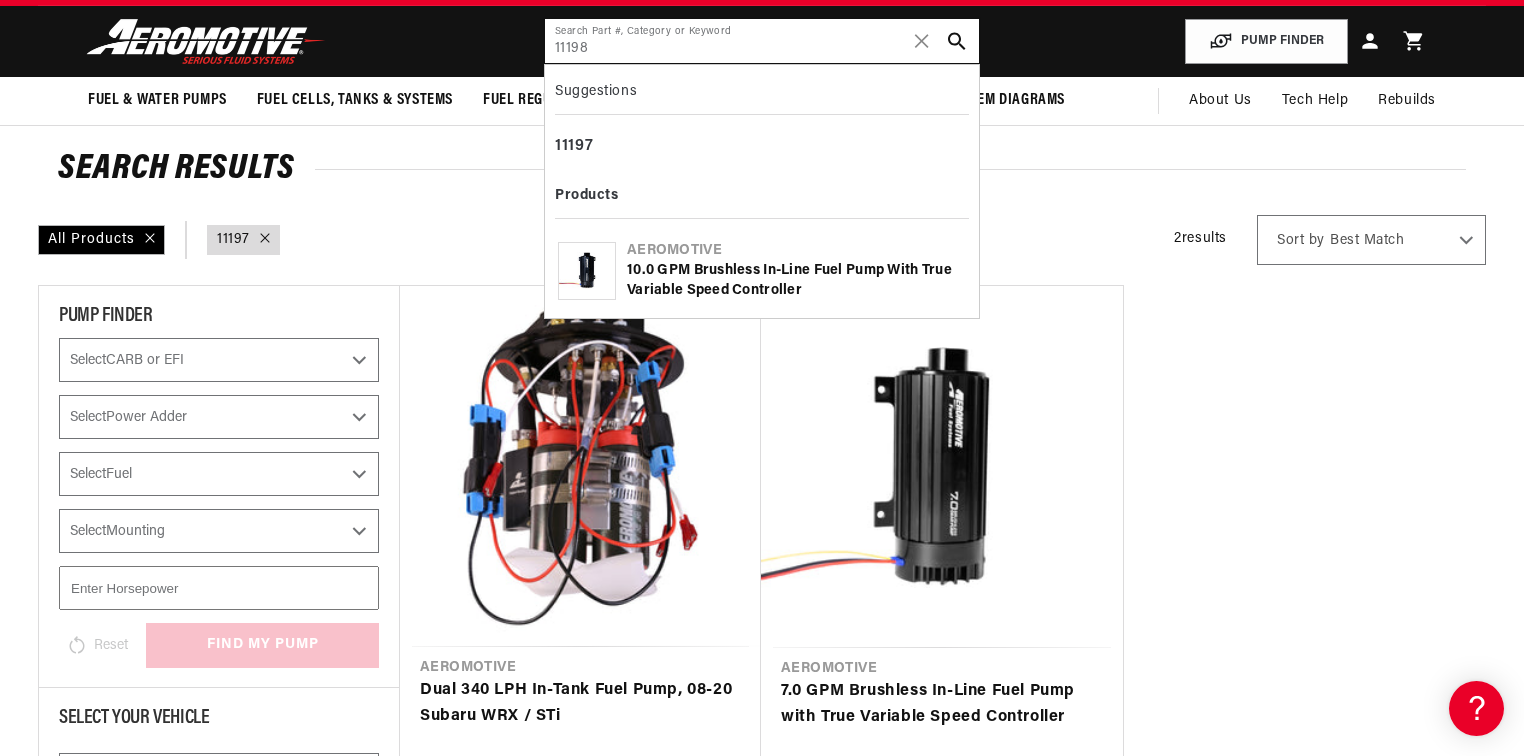 type on "11198" 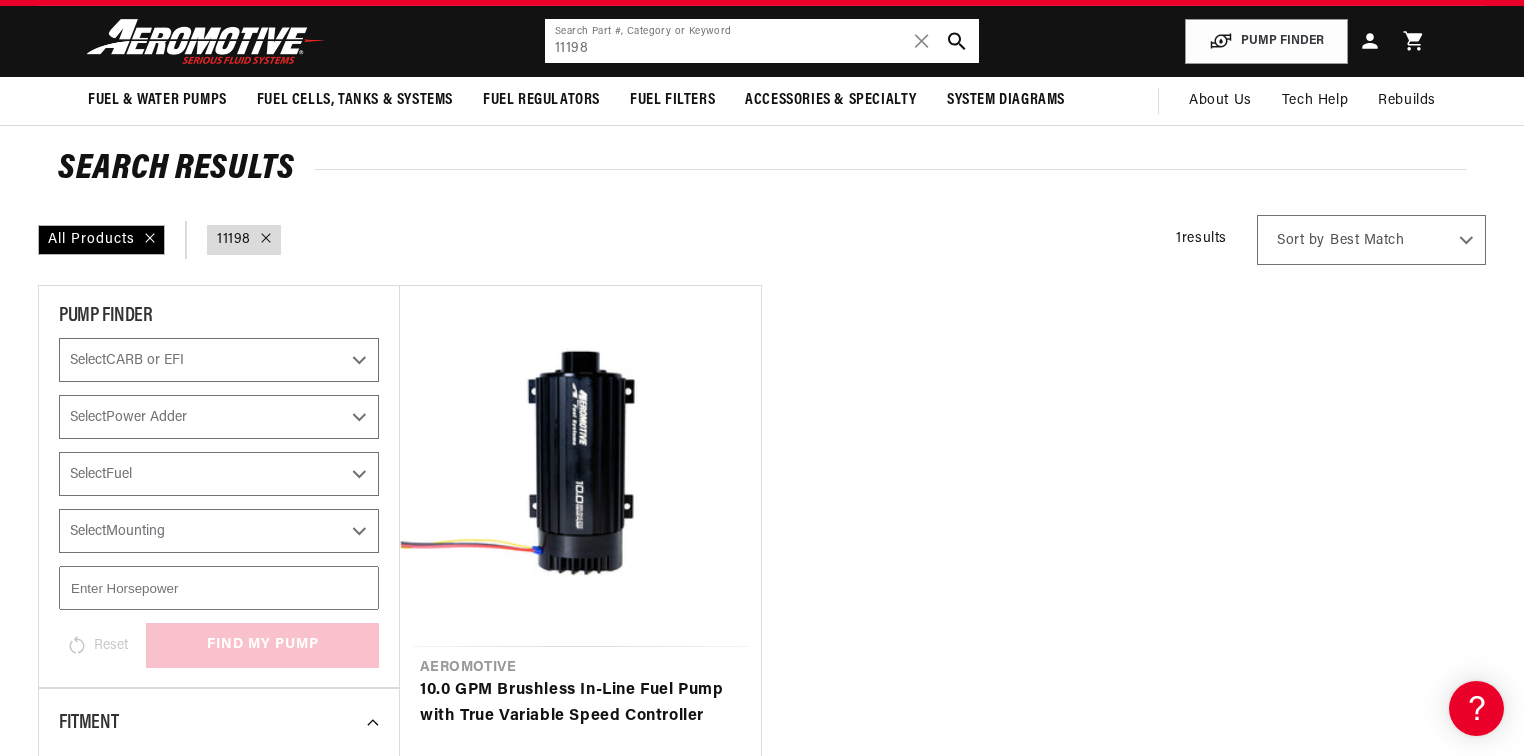 scroll, scrollTop: 0, scrollLeft: 0, axis: both 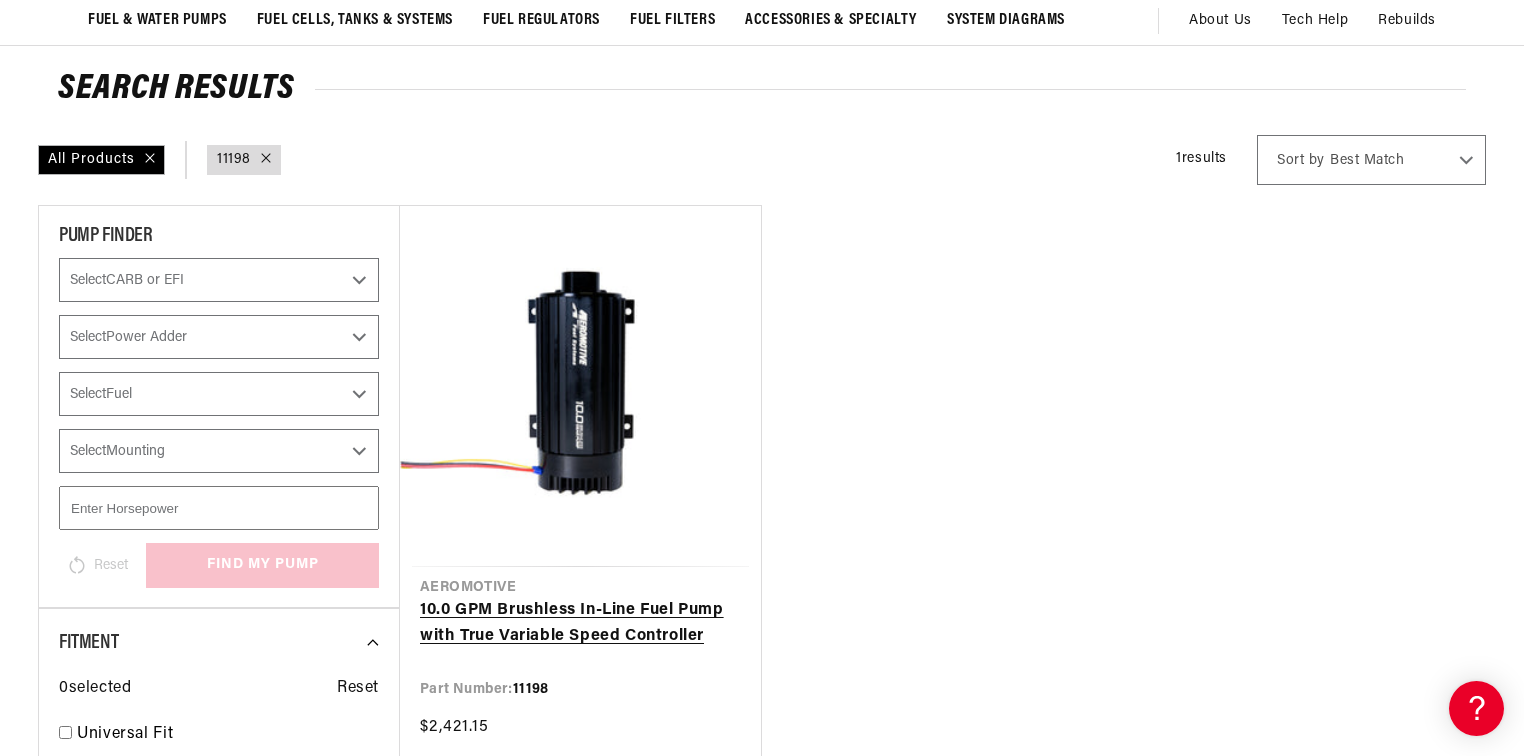 click on "10.0 GPM Brushless In-Line Fuel Pump with True Variable Speed Controller" at bounding box center [580, 623] 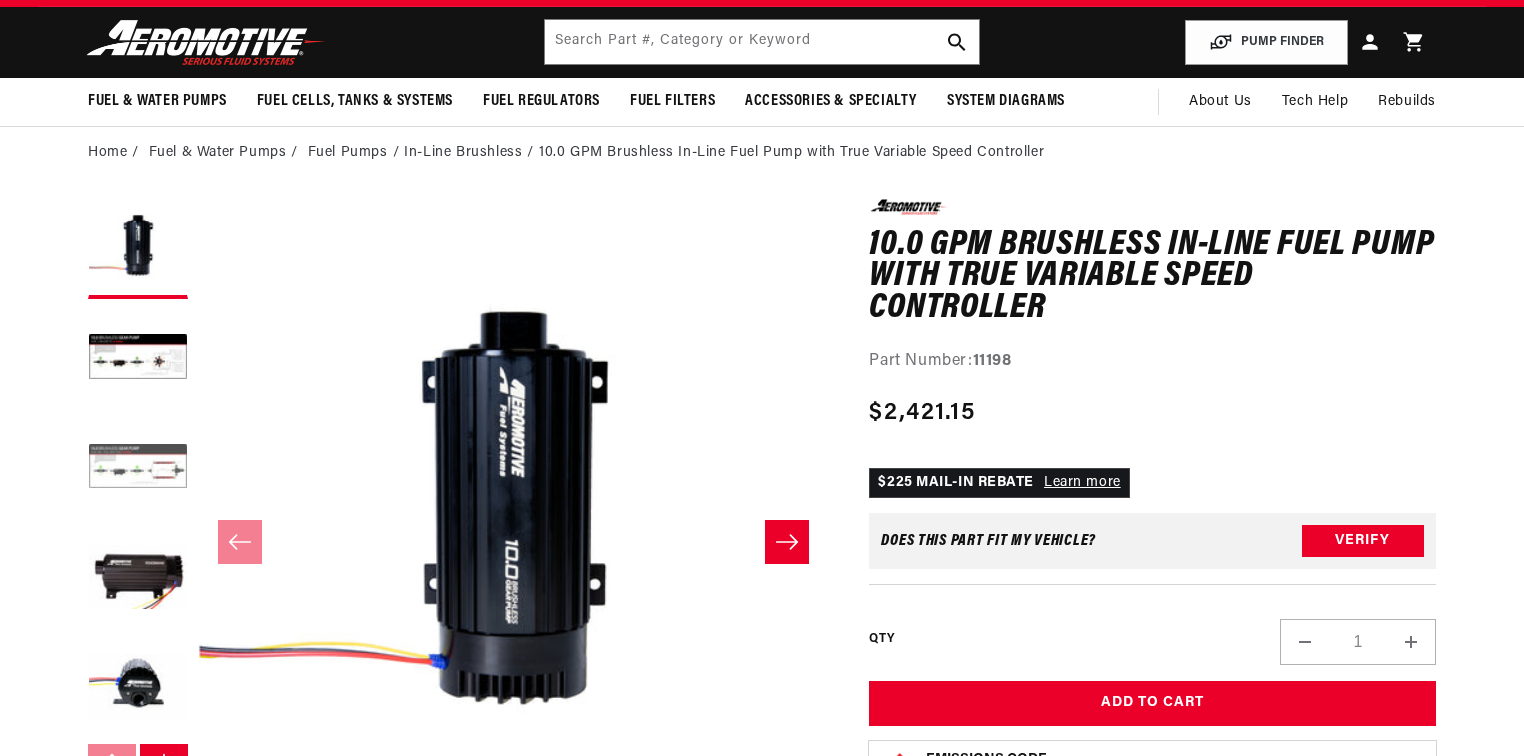 scroll, scrollTop: 80, scrollLeft: 0, axis: vertical 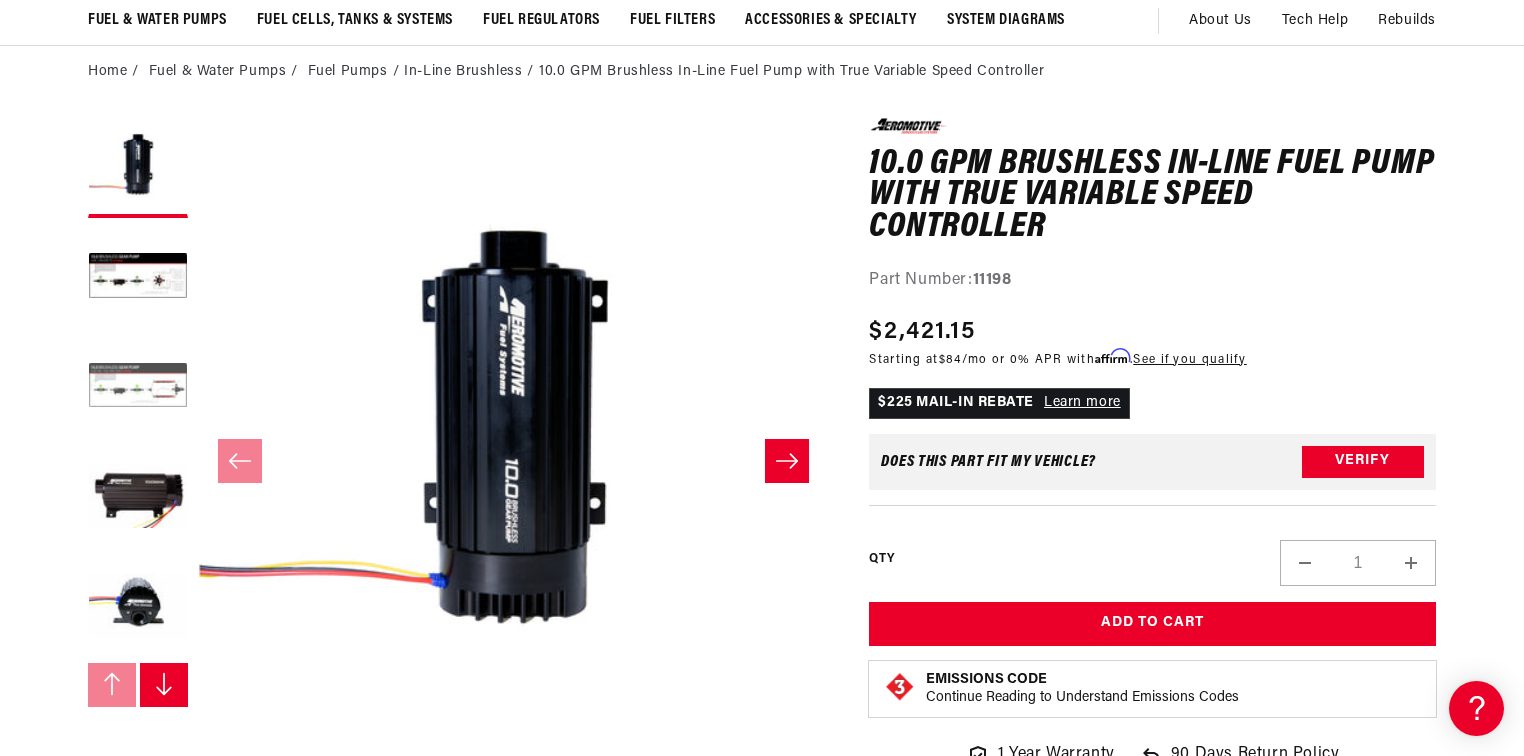 click at bounding box center [138, 388] 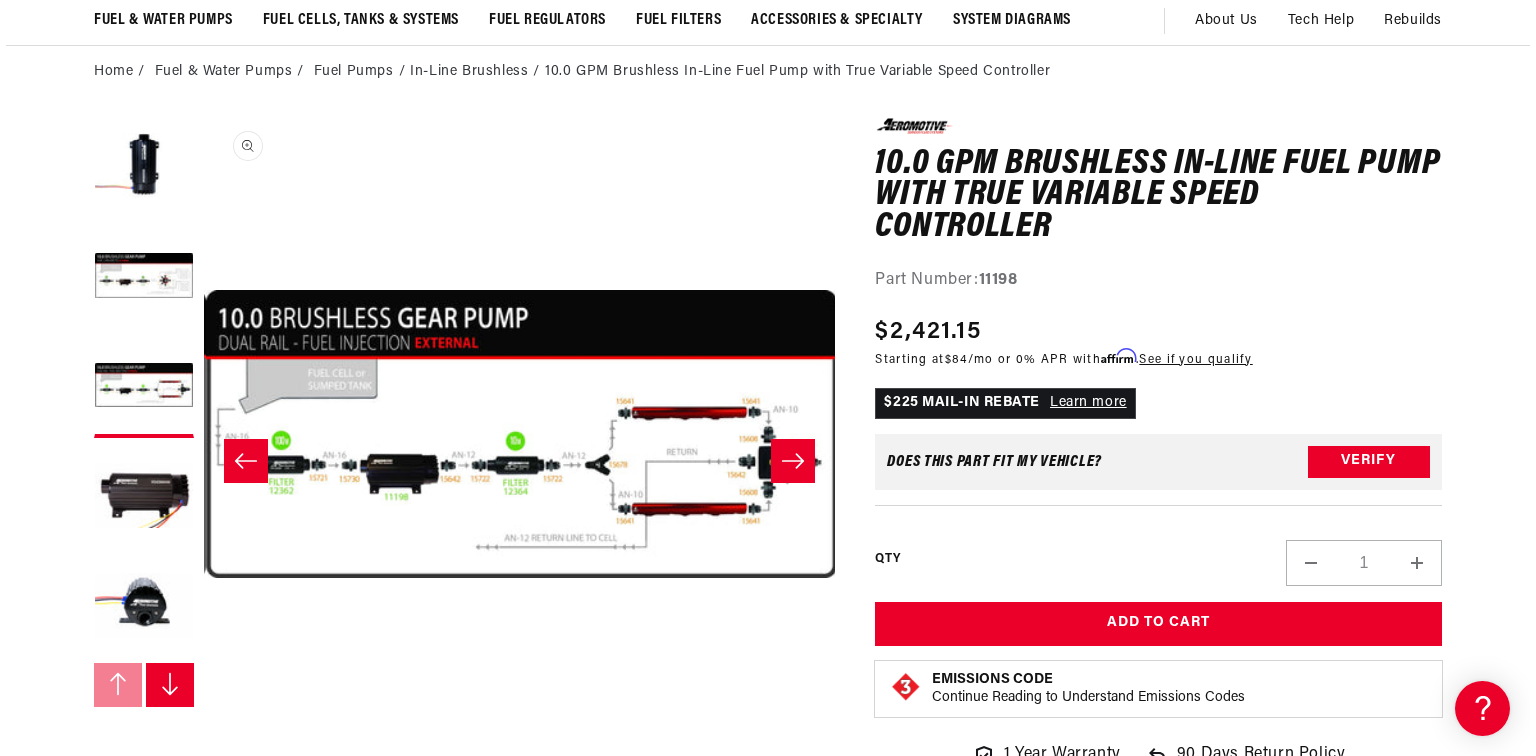 scroll, scrollTop: 0, scrollLeft: 1263, axis: horizontal 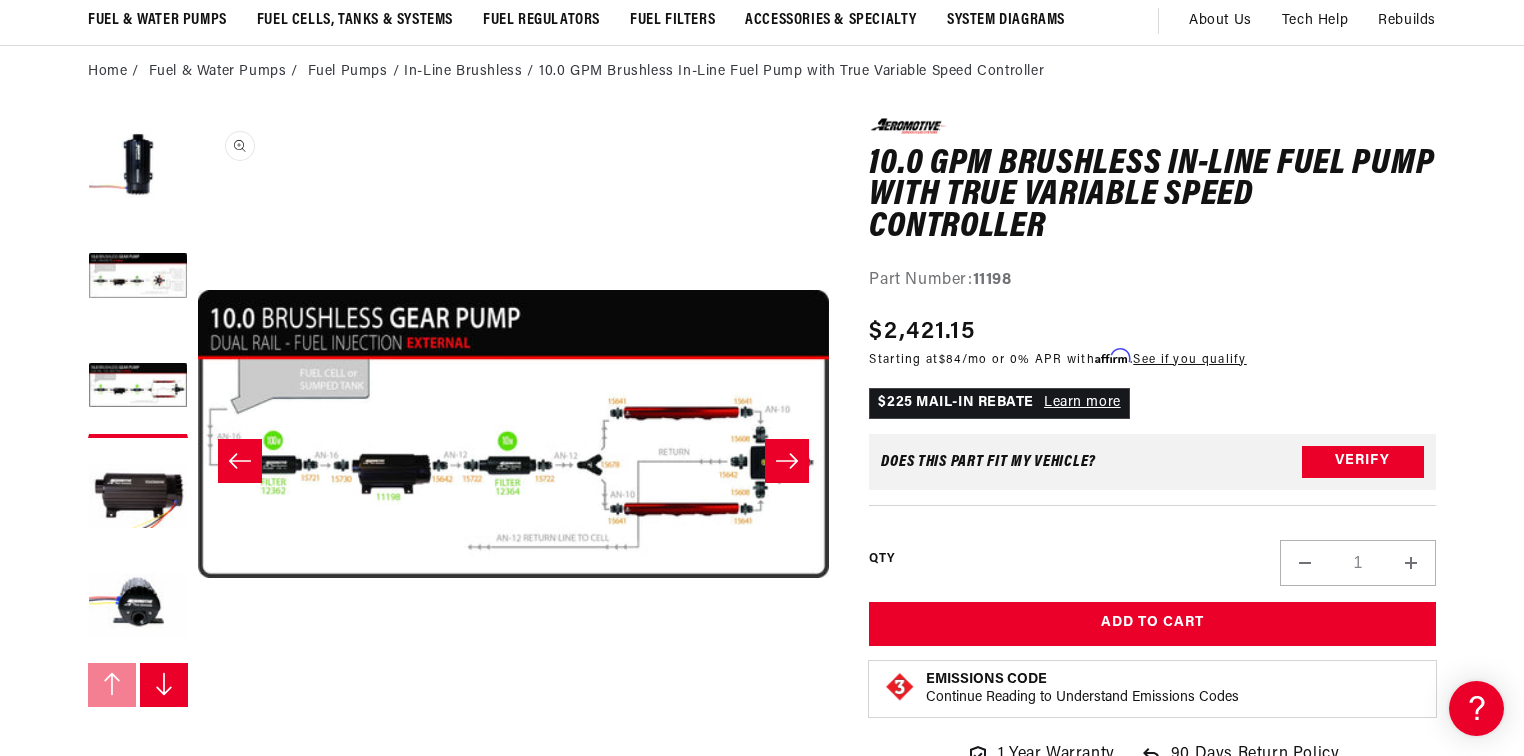 click on "Open media 3 in modal" at bounding box center (198, 750) 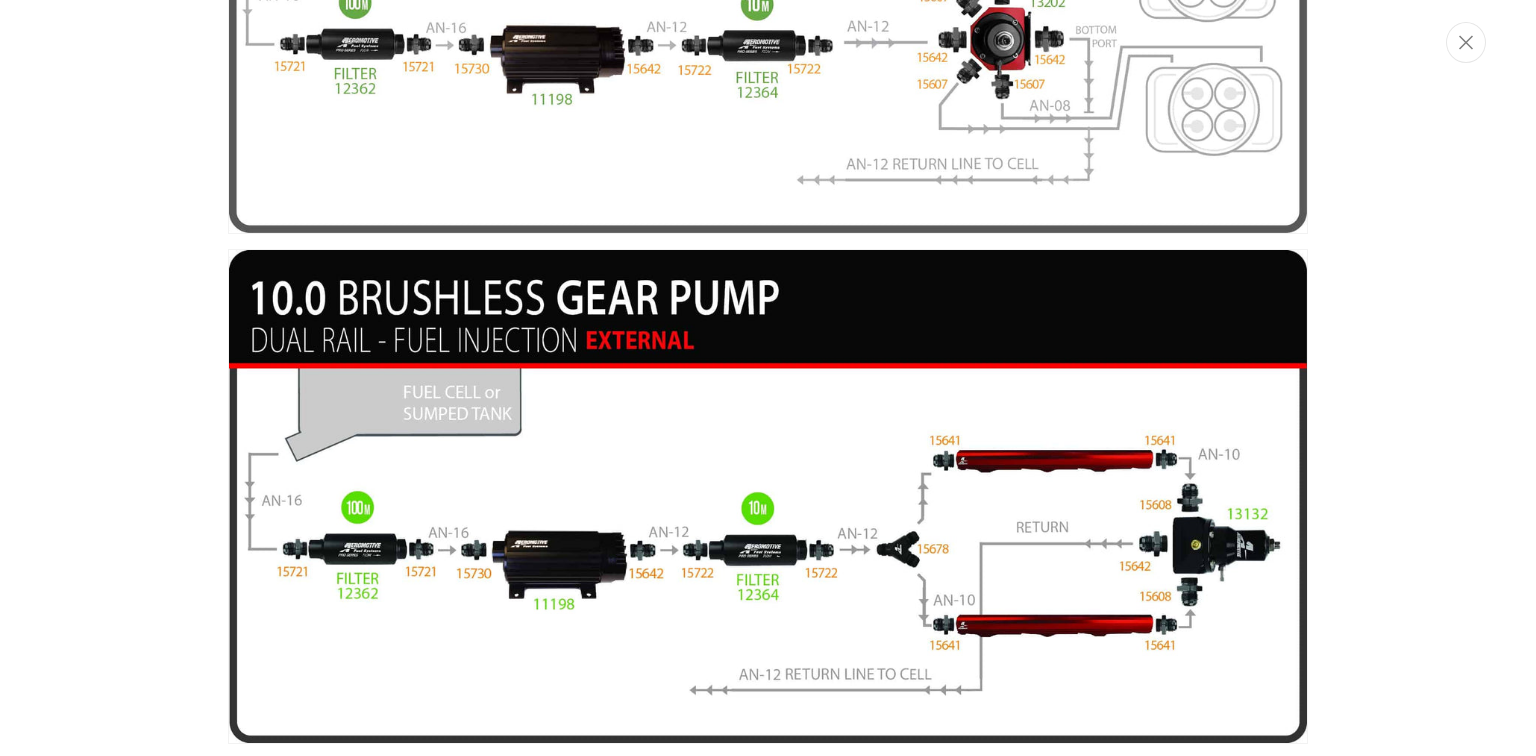 scroll, scrollTop: 1100, scrollLeft: 0, axis: vertical 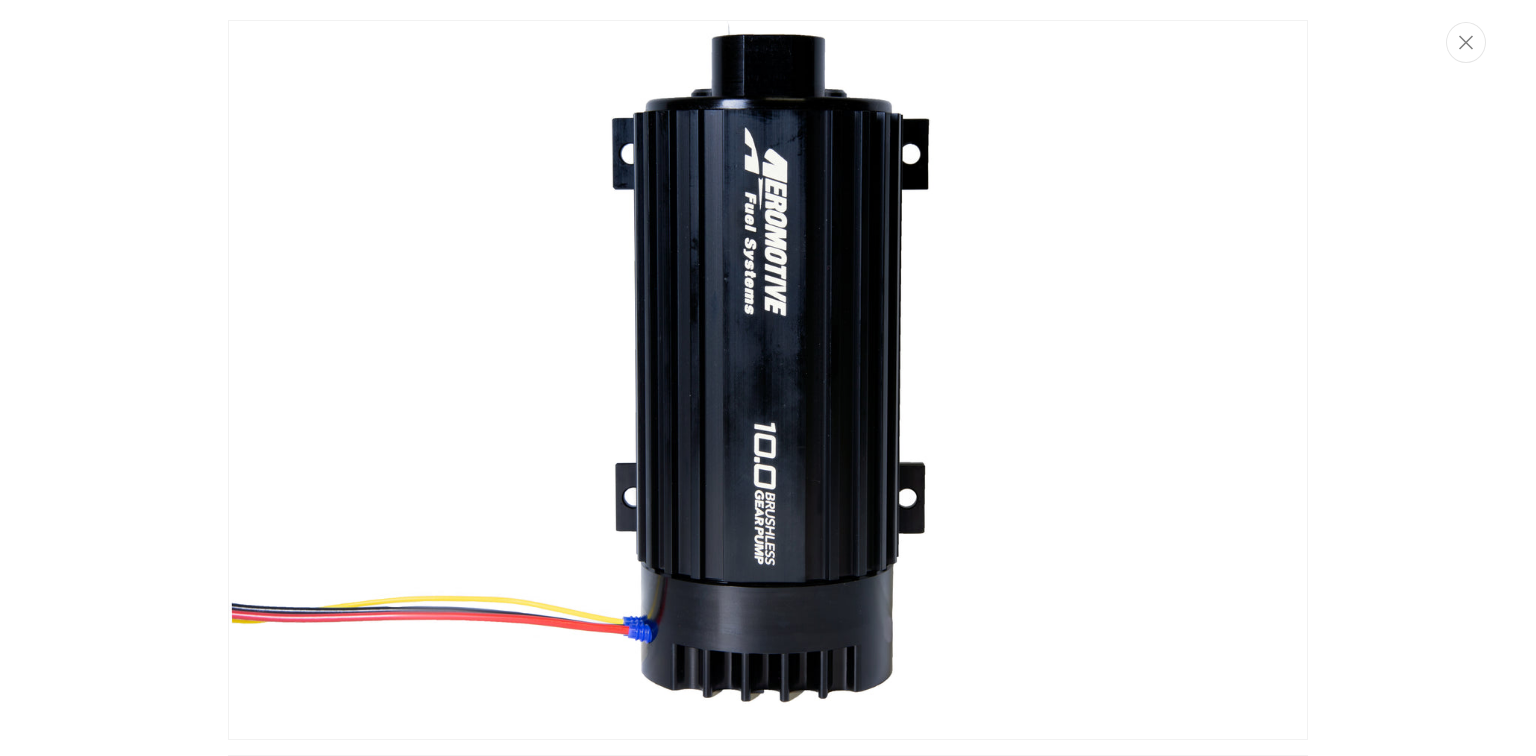 click at bounding box center (768, 380) 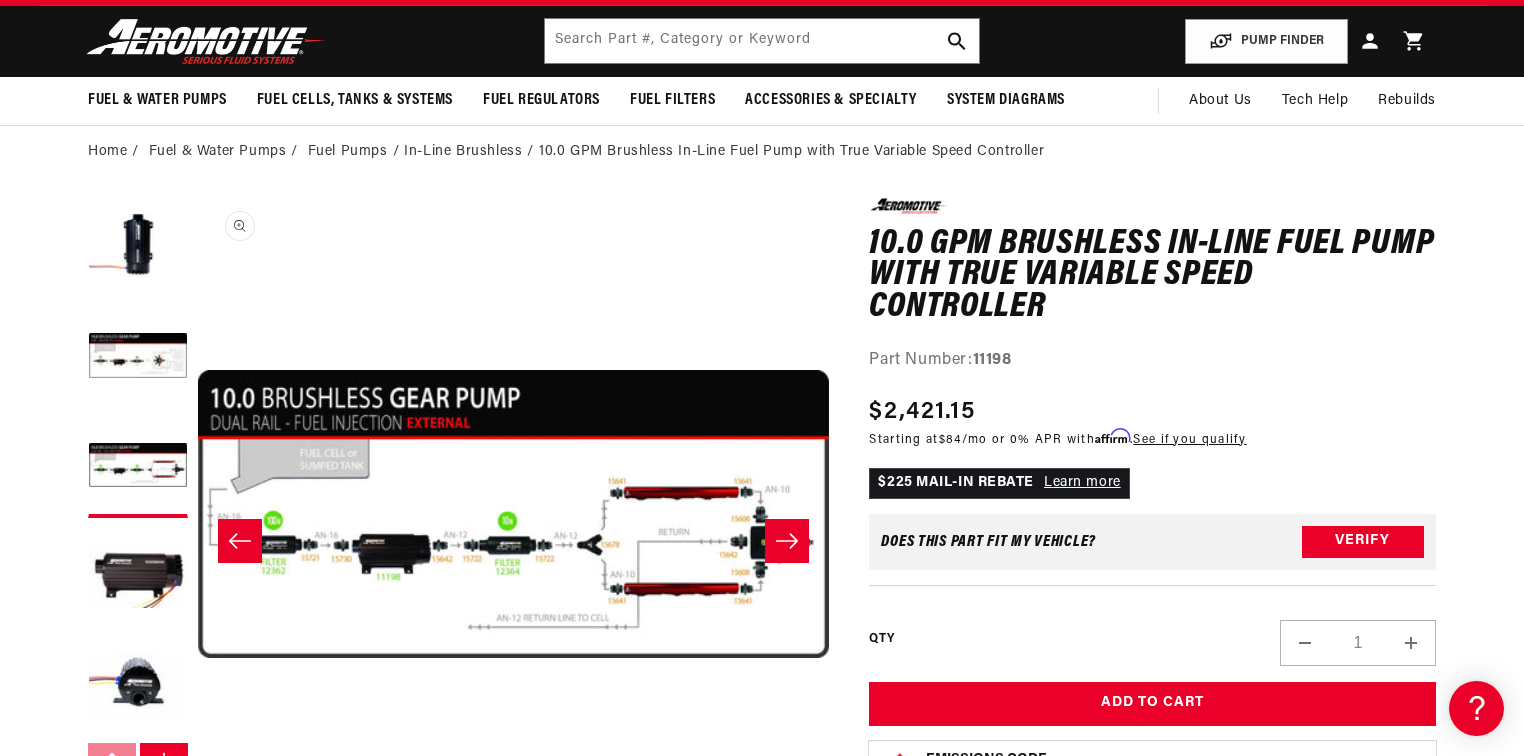click on "Open media 3 in modal" at bounding box center (198, 830) 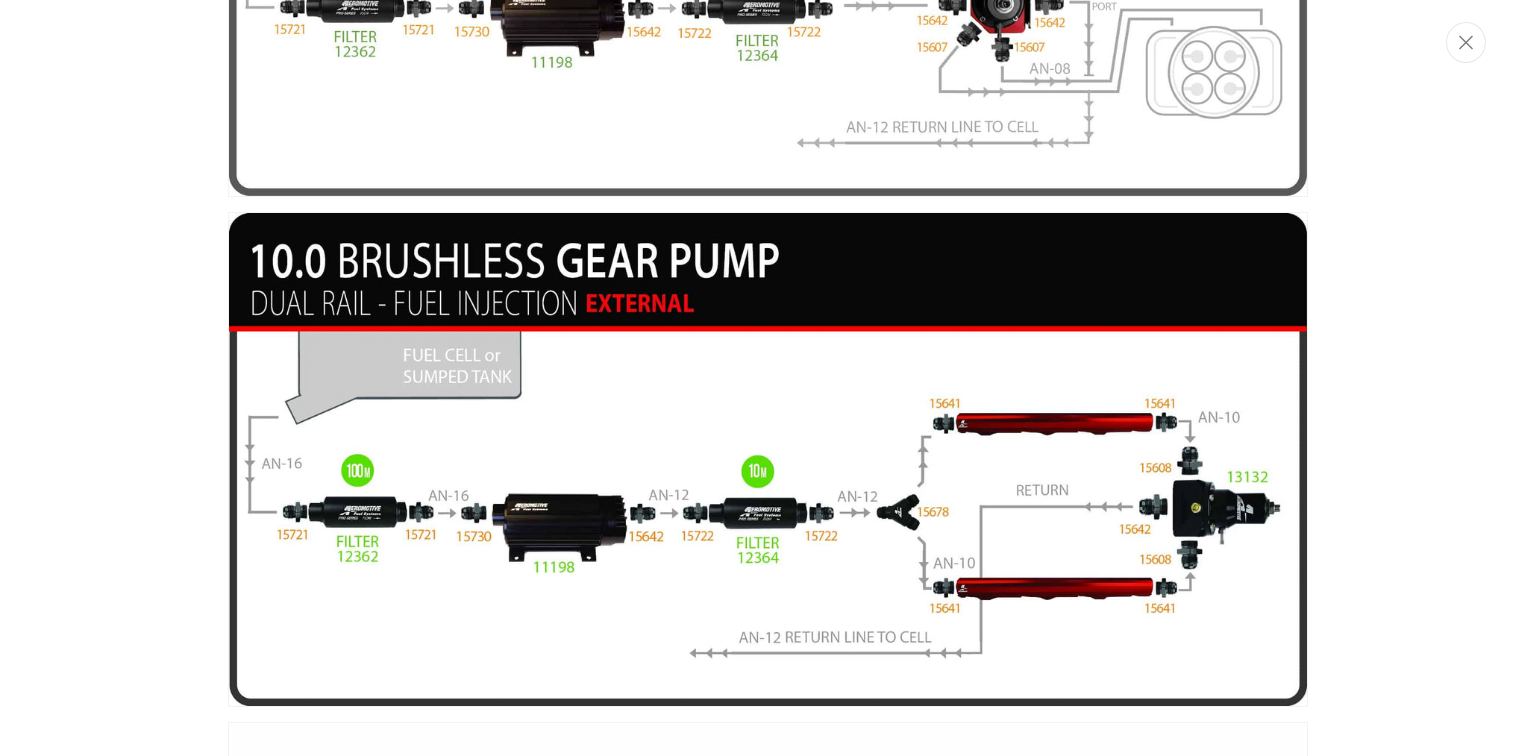 click at bounding box center [768, 378] 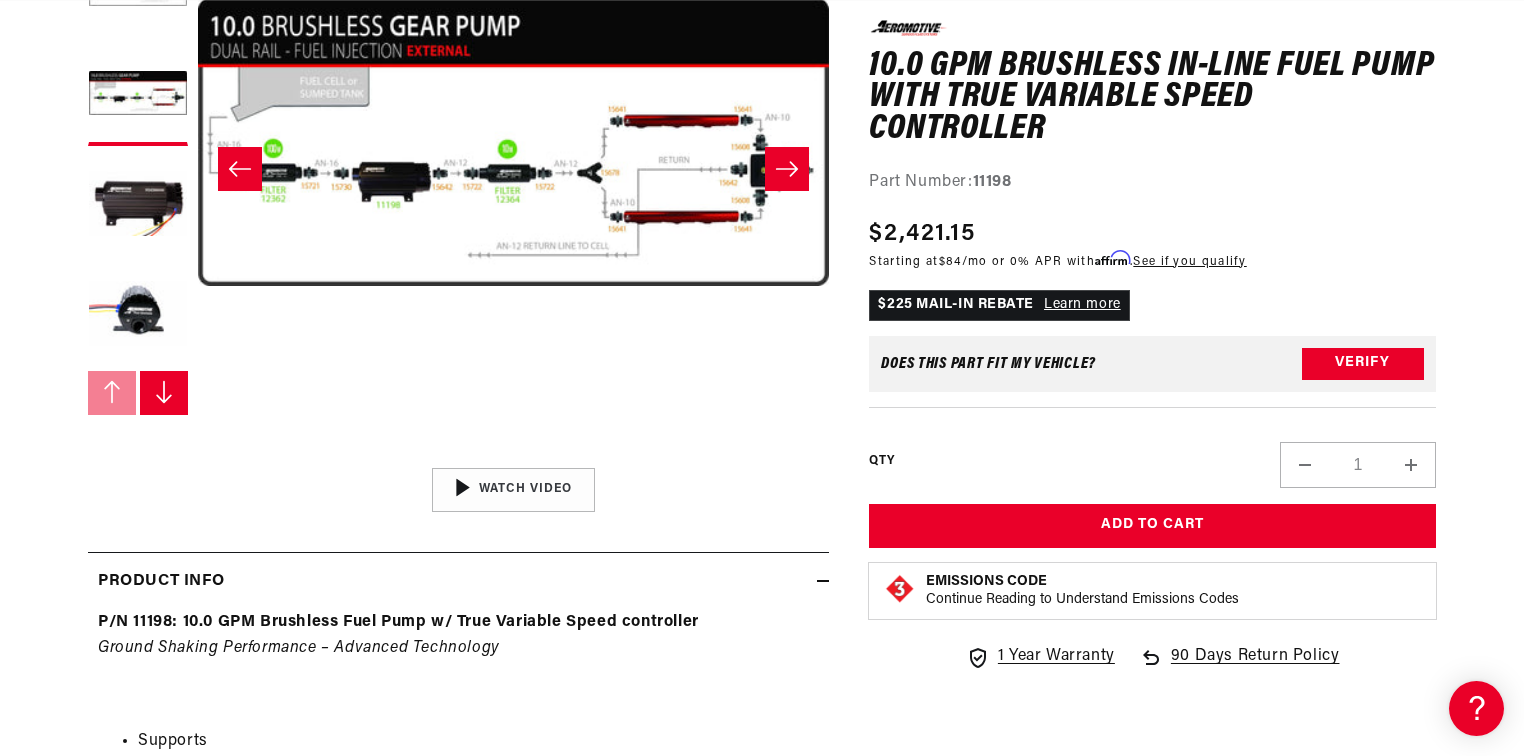 scroll, scrollTop: 291, scrollLeft: 0, axis: vertical 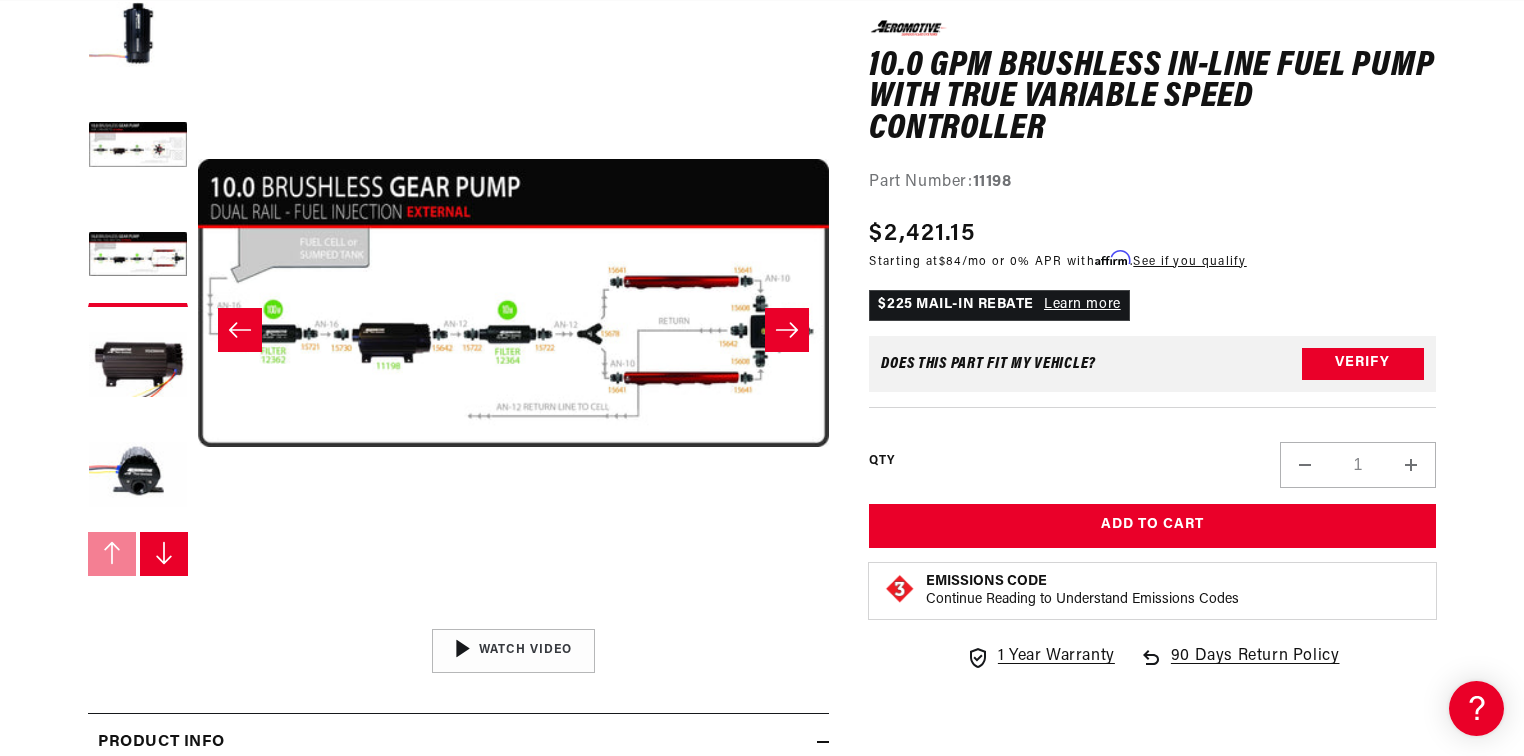 click on "Open media 3 in modal" at bounding box center (198, 619) 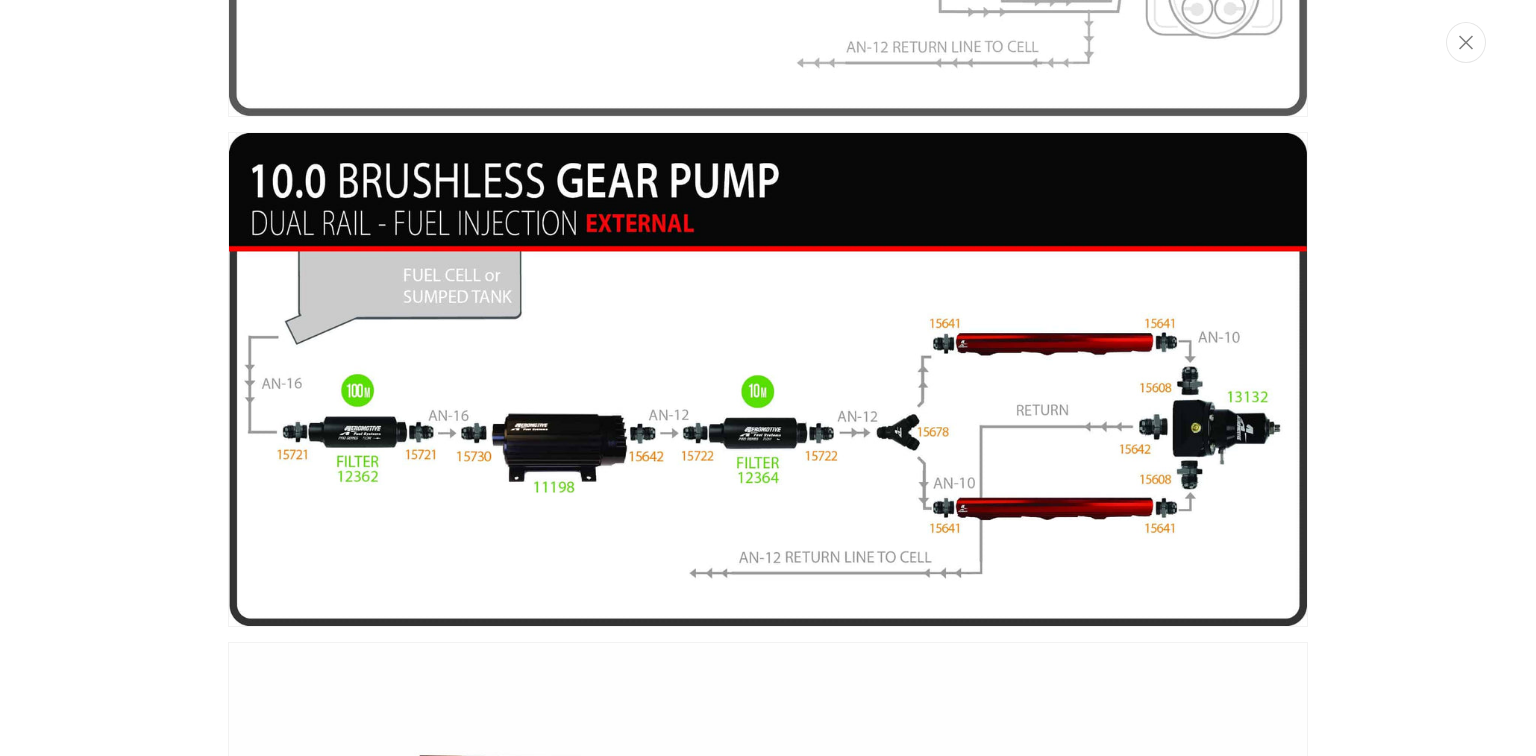 scroll, scrollTop: 0, scrollLeft: 0, axis: both 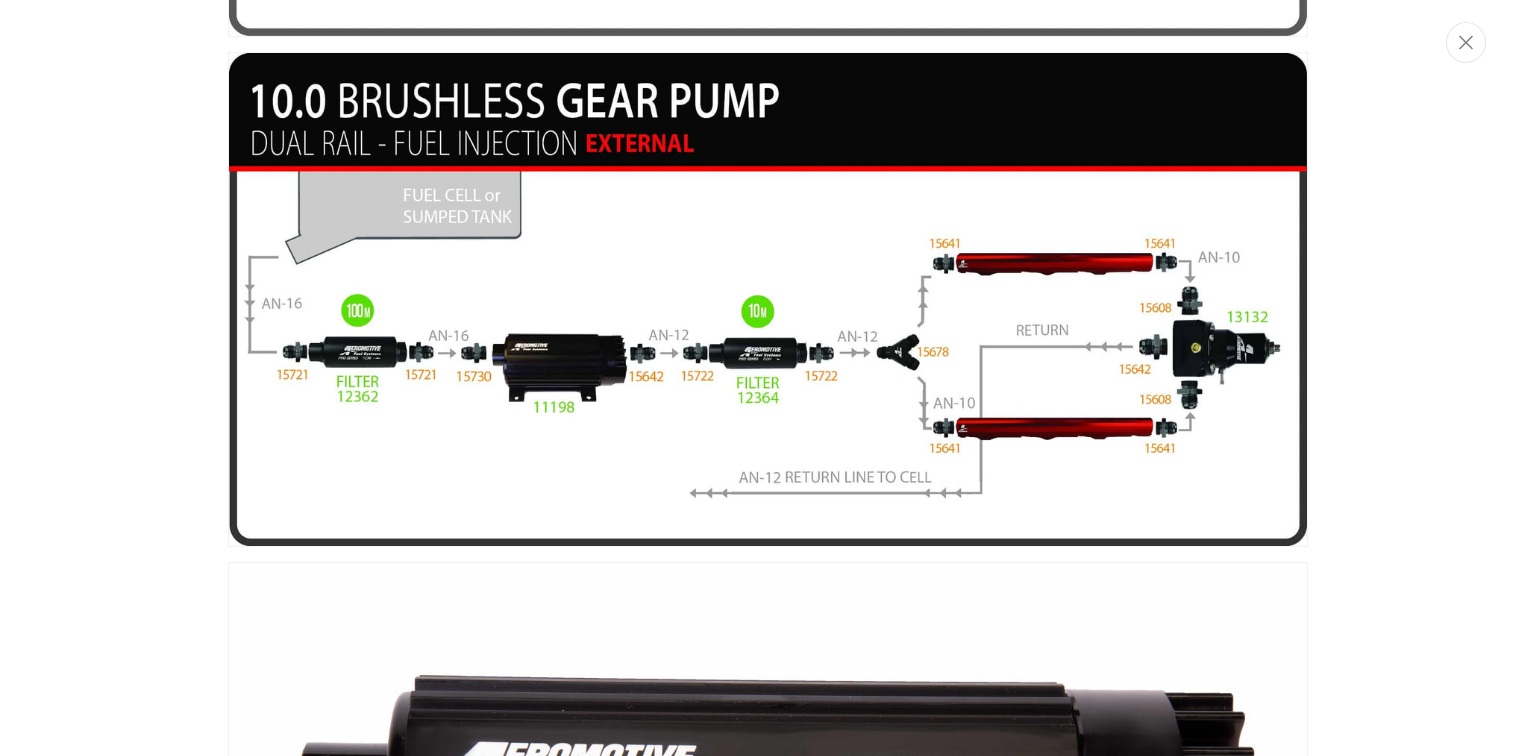 click at bounding box center [768, 378] 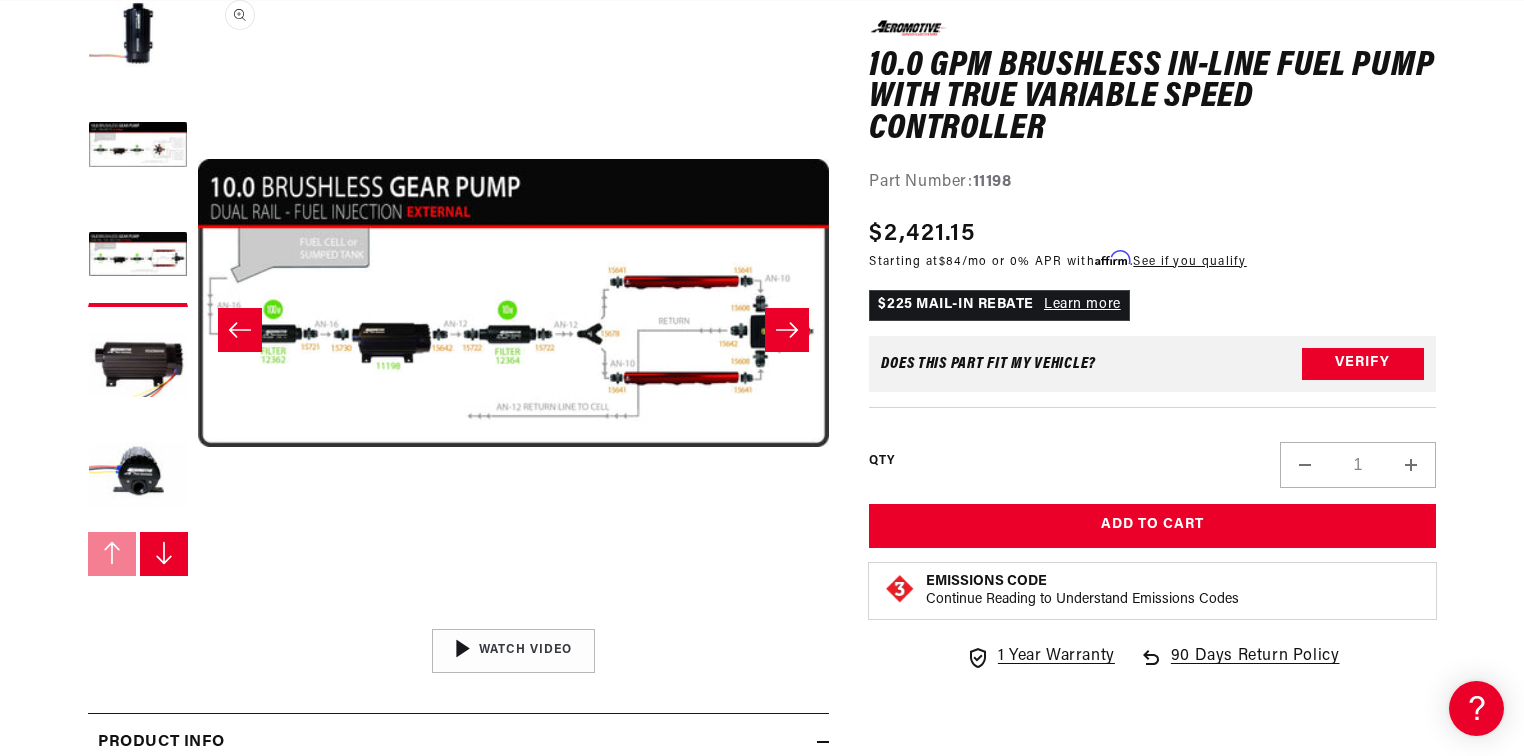 scroll, scrollTop: 0, scrollLeft: 1263, axis: horizontal 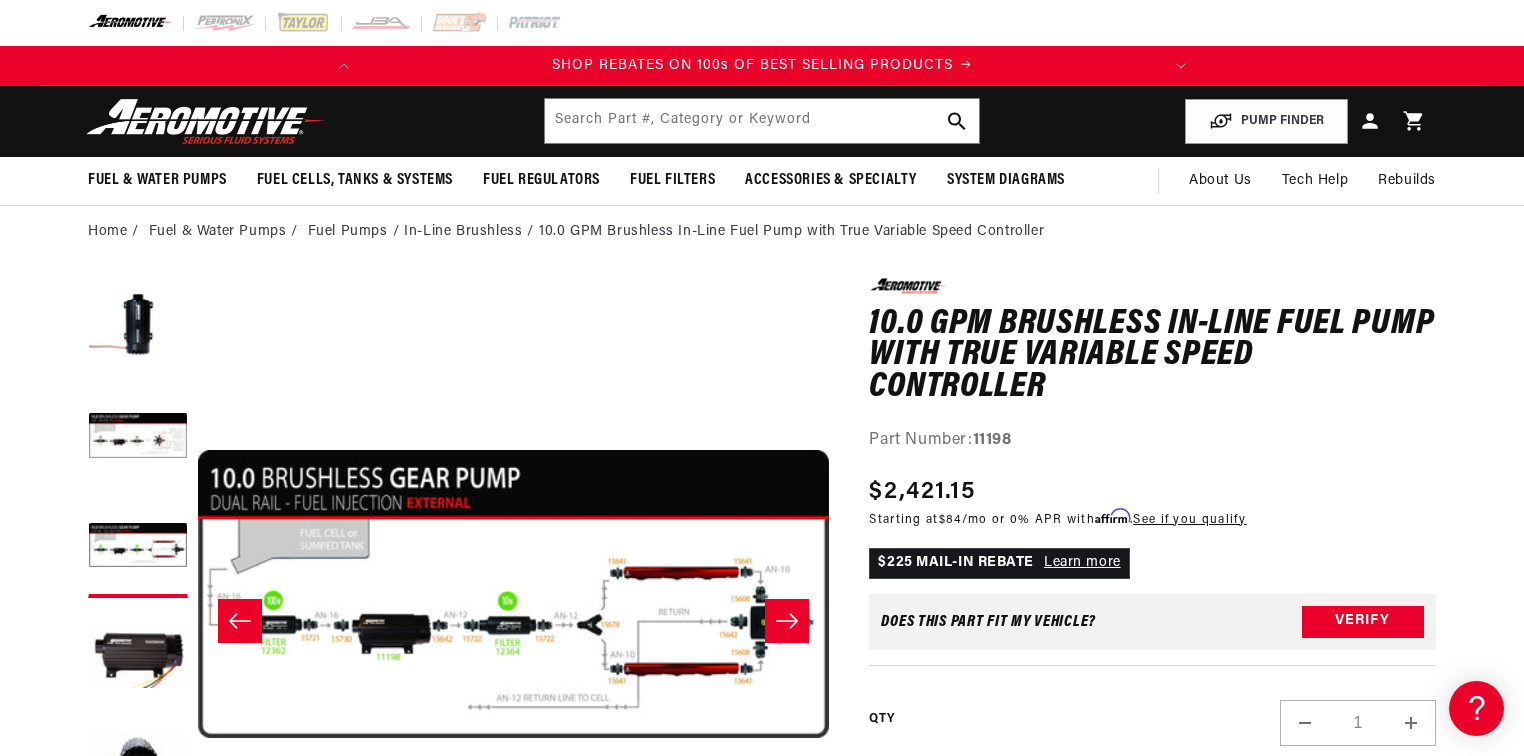 click on "Open media 3 in modal" at bounding box center [198, 910] 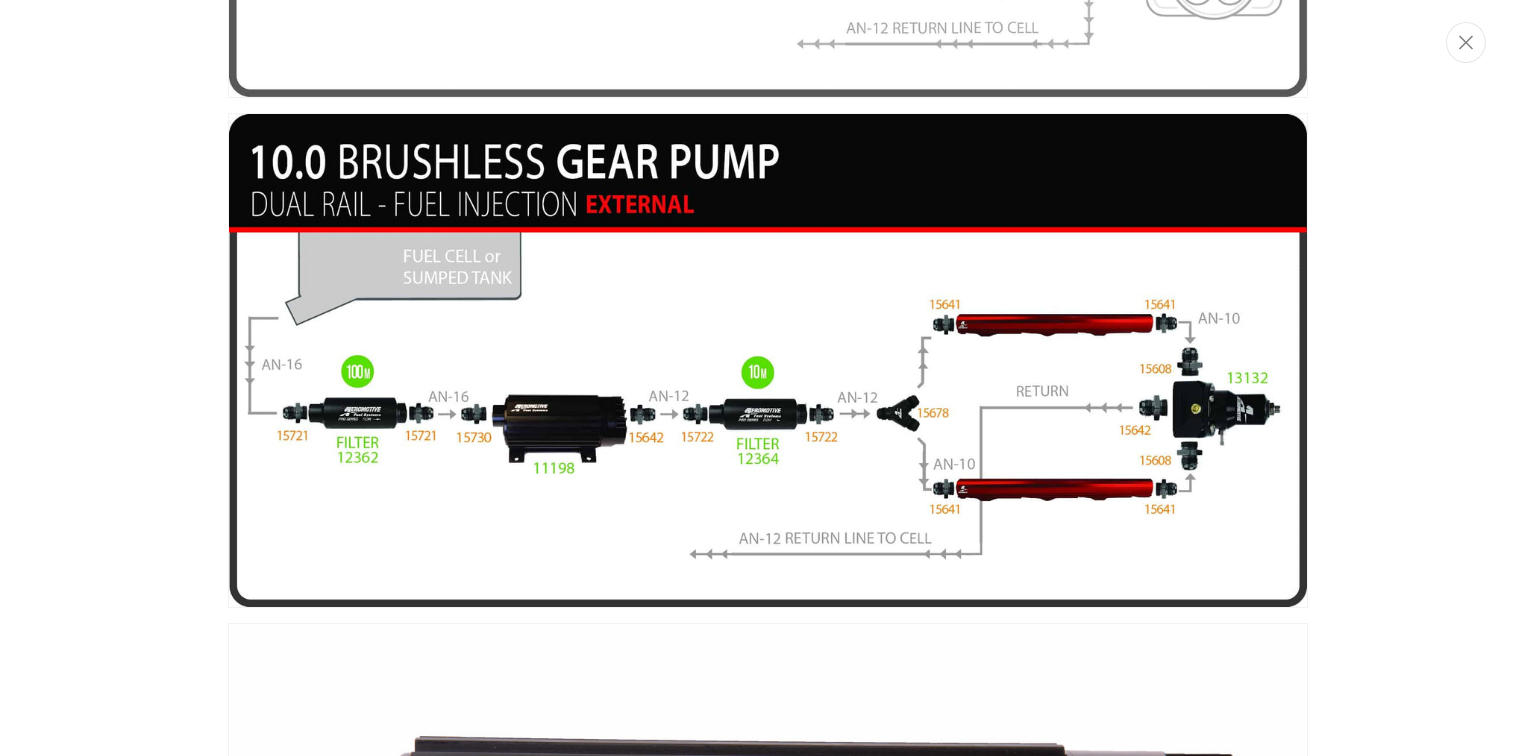 scroll, scrollTop: 1137, scrollLeft: 0, axis: vertical 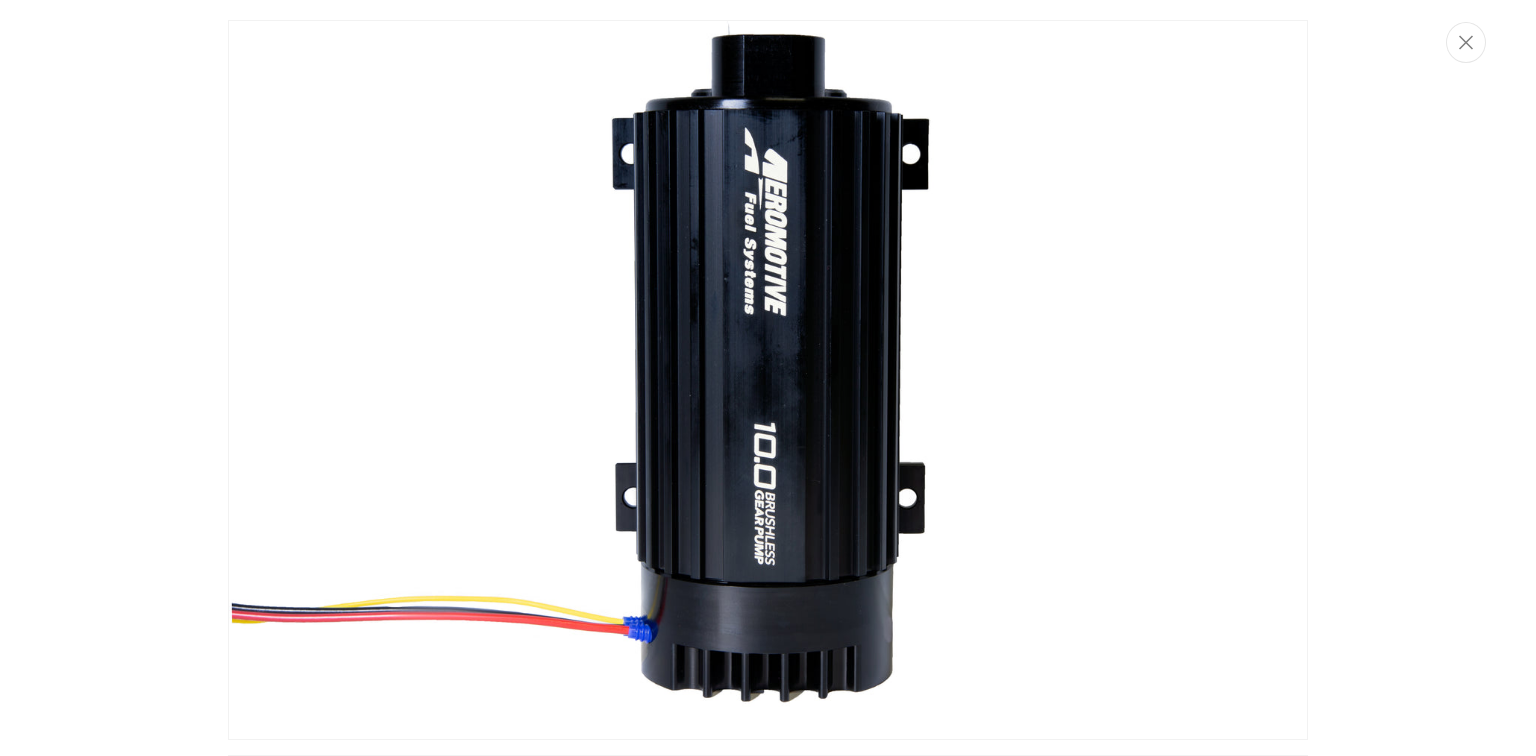 click at bounding box center (768, 378) 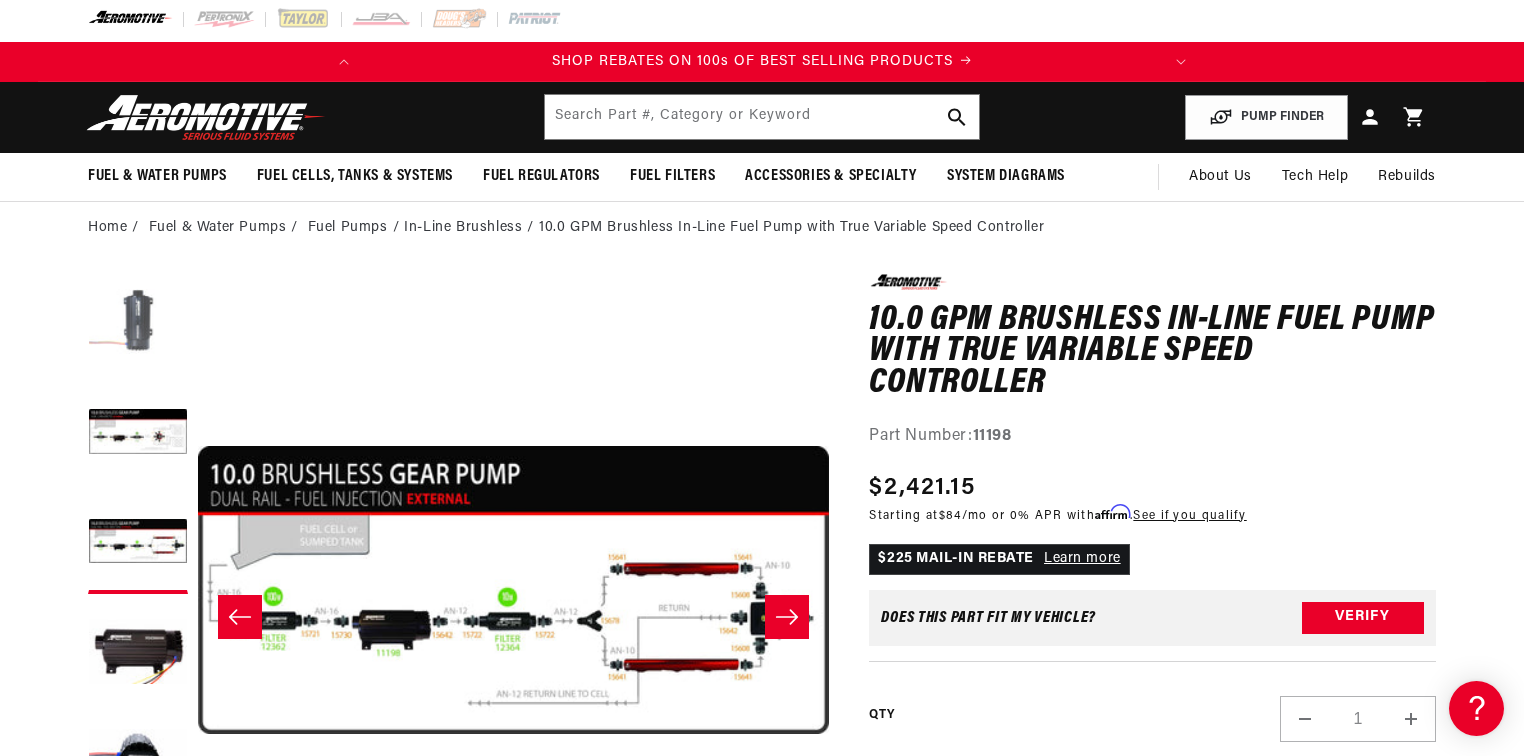 scroll, scrollTop: 425, scrollLeft: 0, axis: vertical 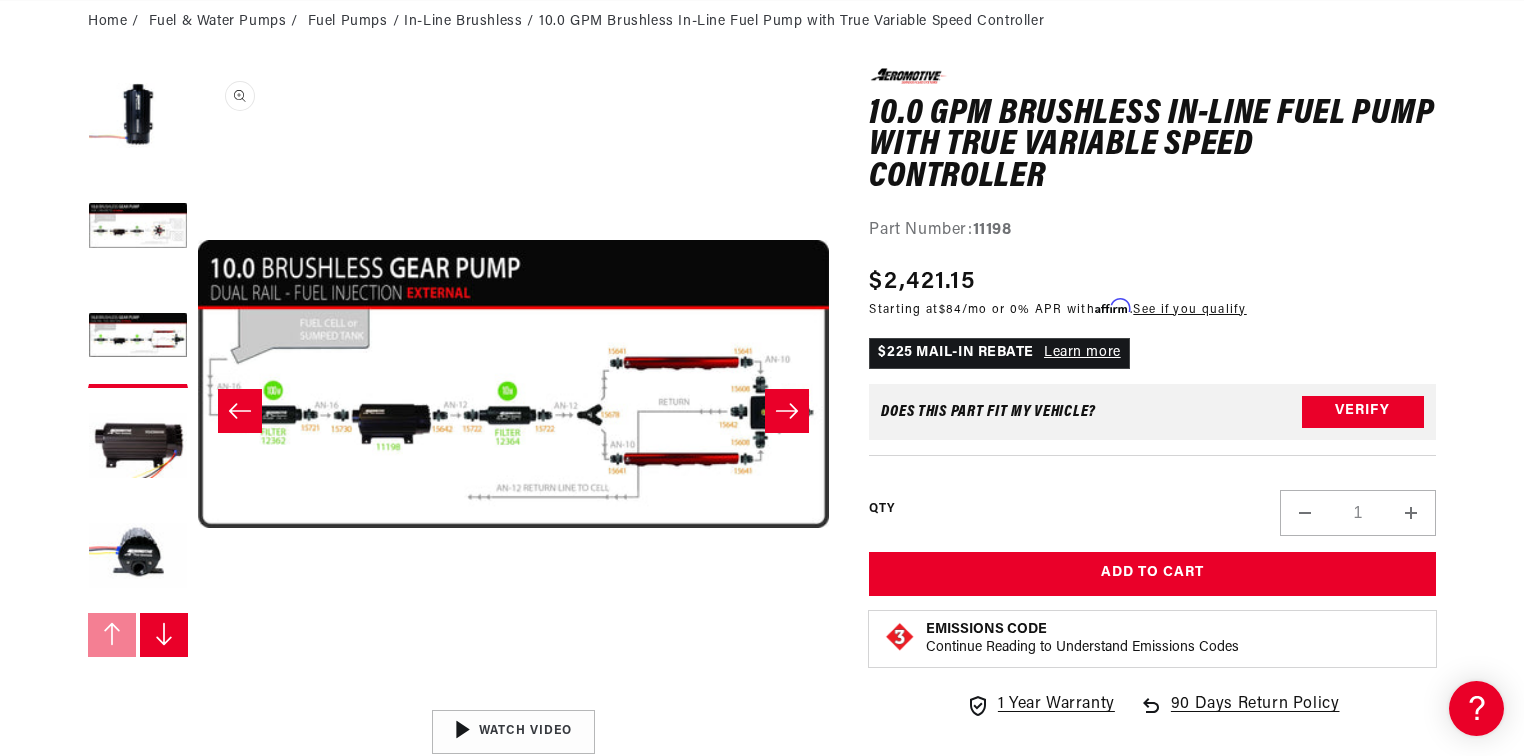 click on "Open media 3 in modal" at bounding box center (198, 700) 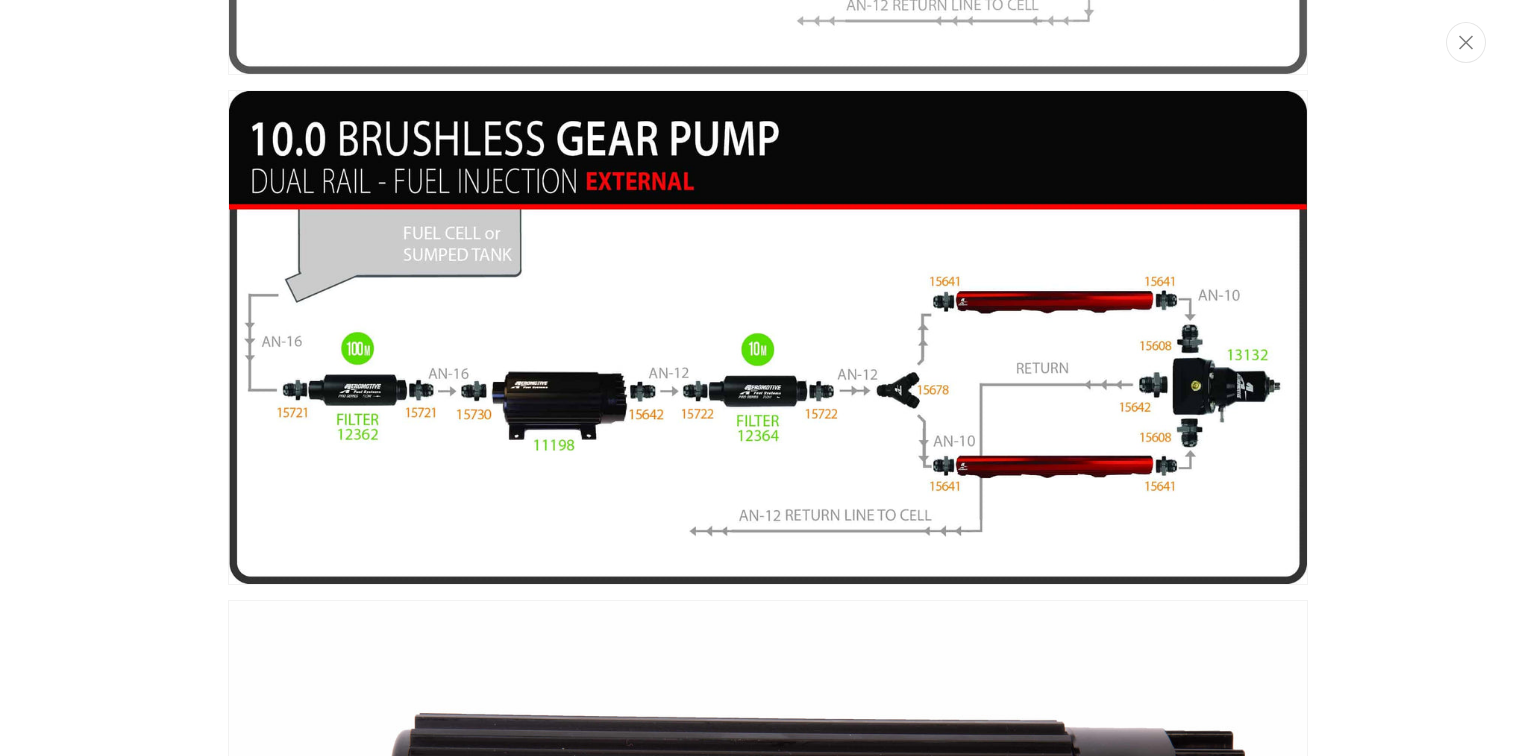 scroll, scrollTop: 1356, scrollLeft: 0, axis: vertical 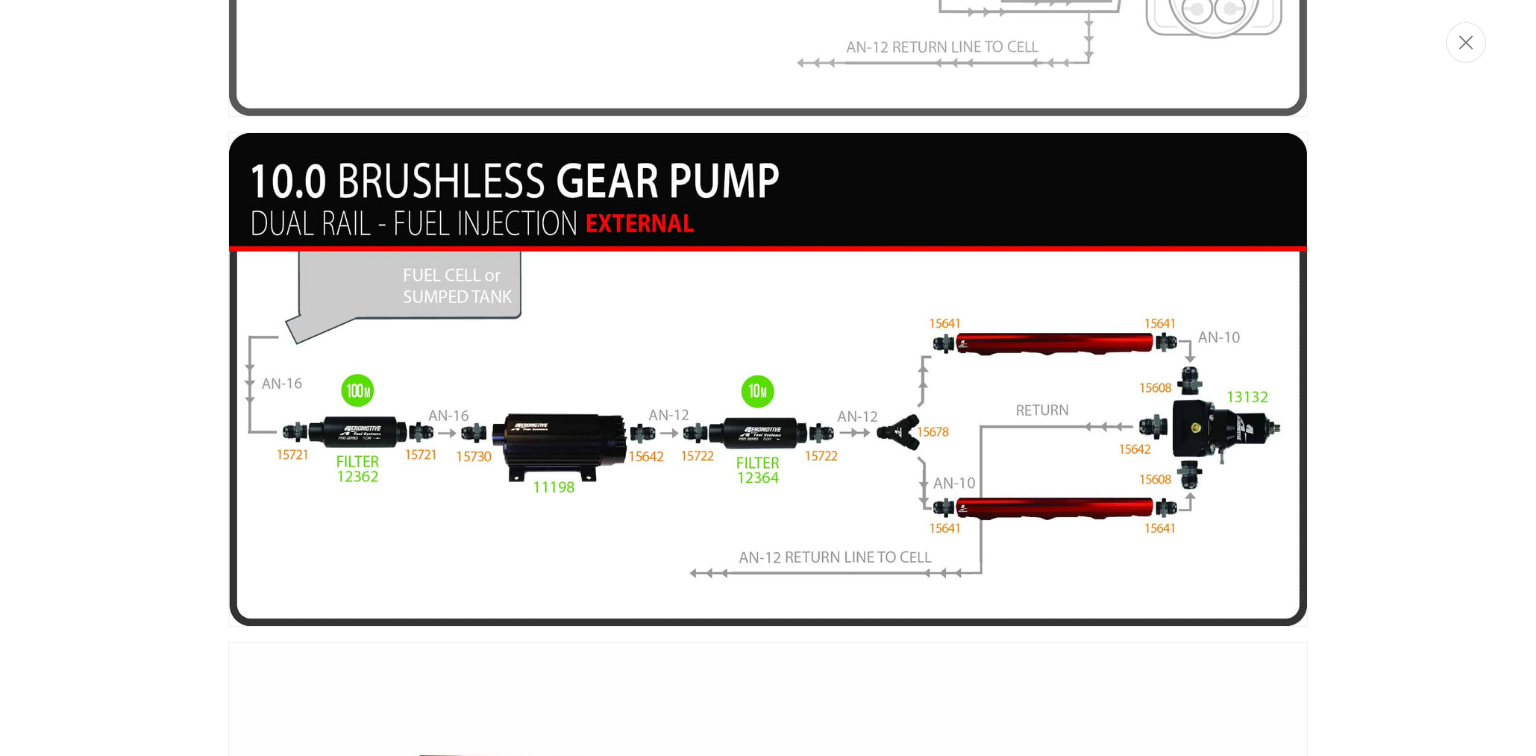 click at bounding box center [768, 378] 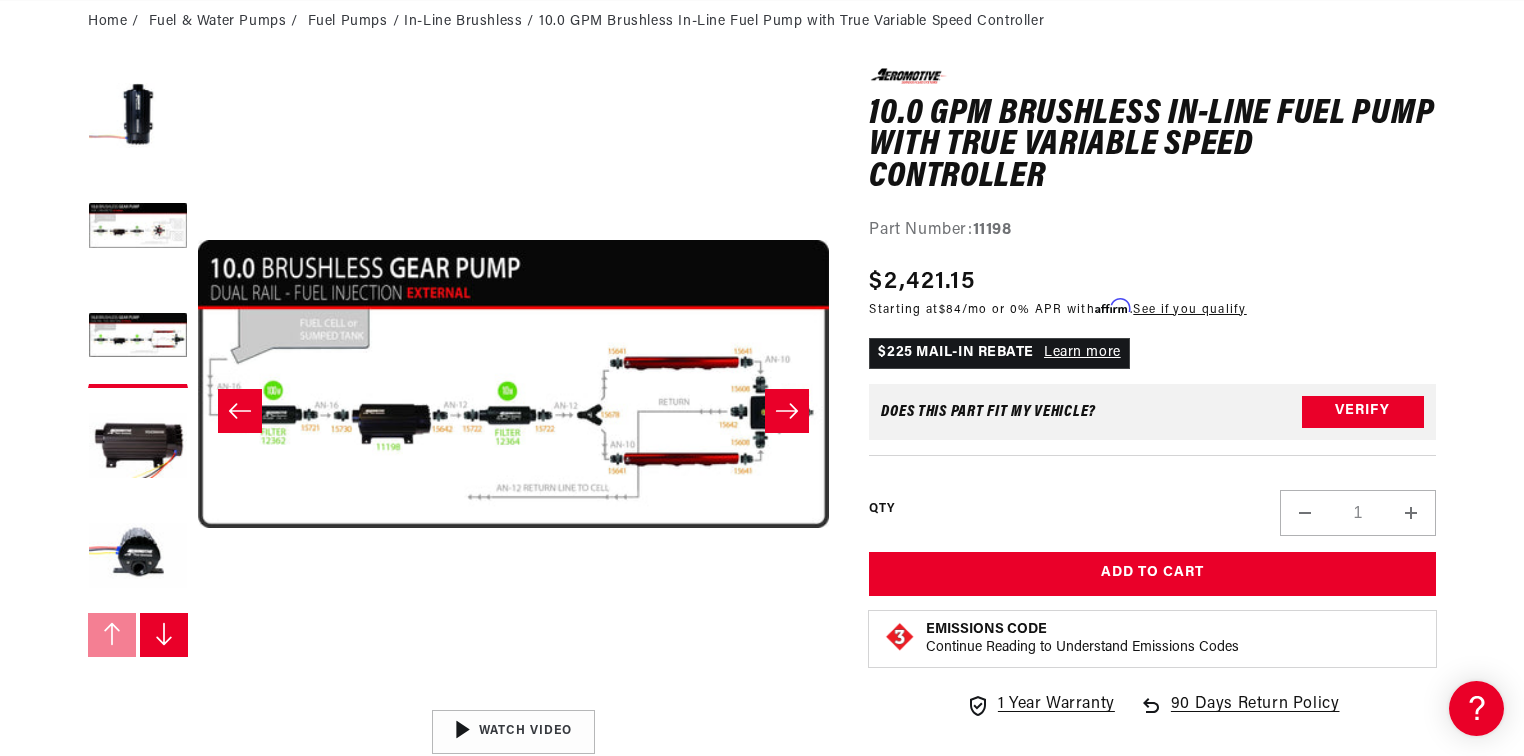 scroll, scrollTop: 0, scrollLeft: 1, axis: horizontal 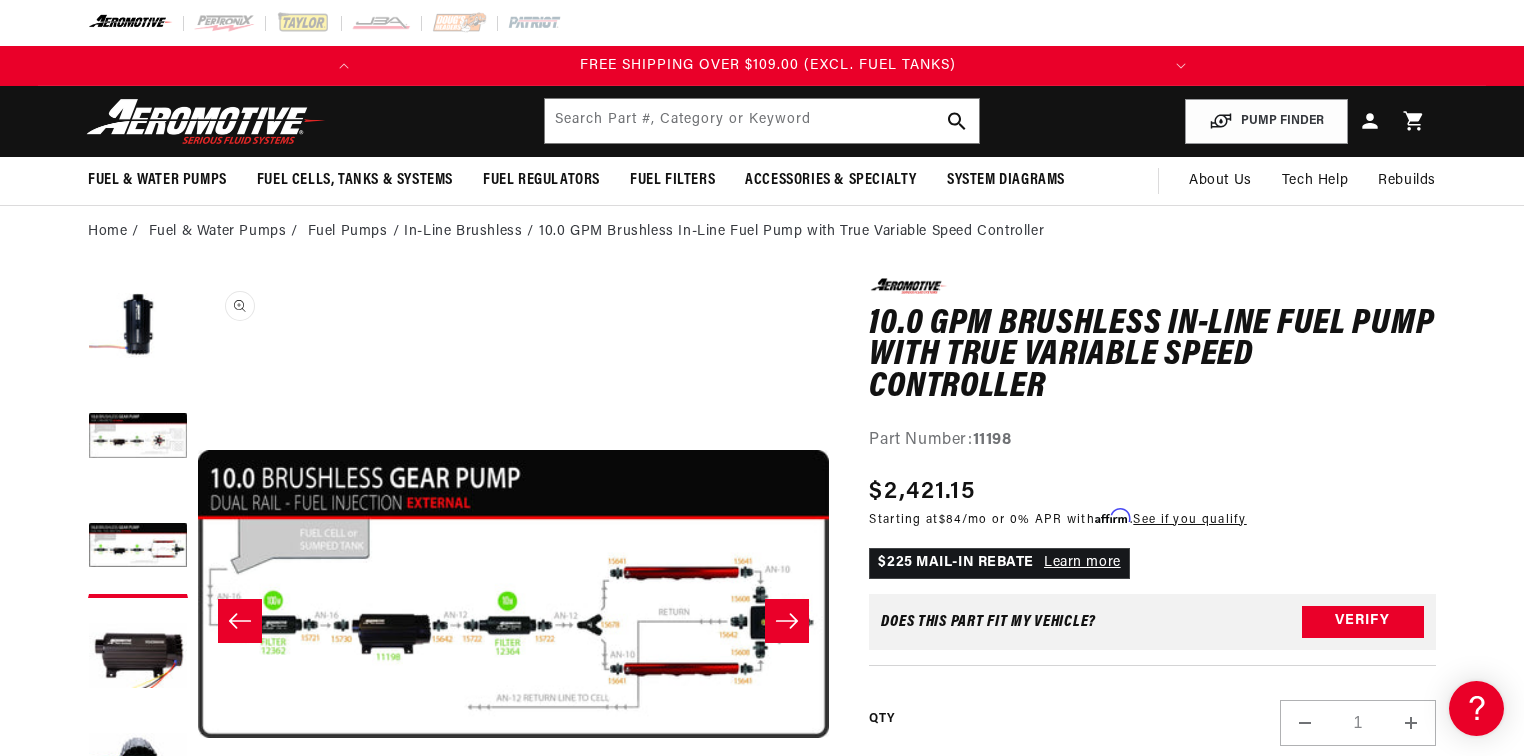 click on "Open media 3 in modal" at bounding box center (198, 910) 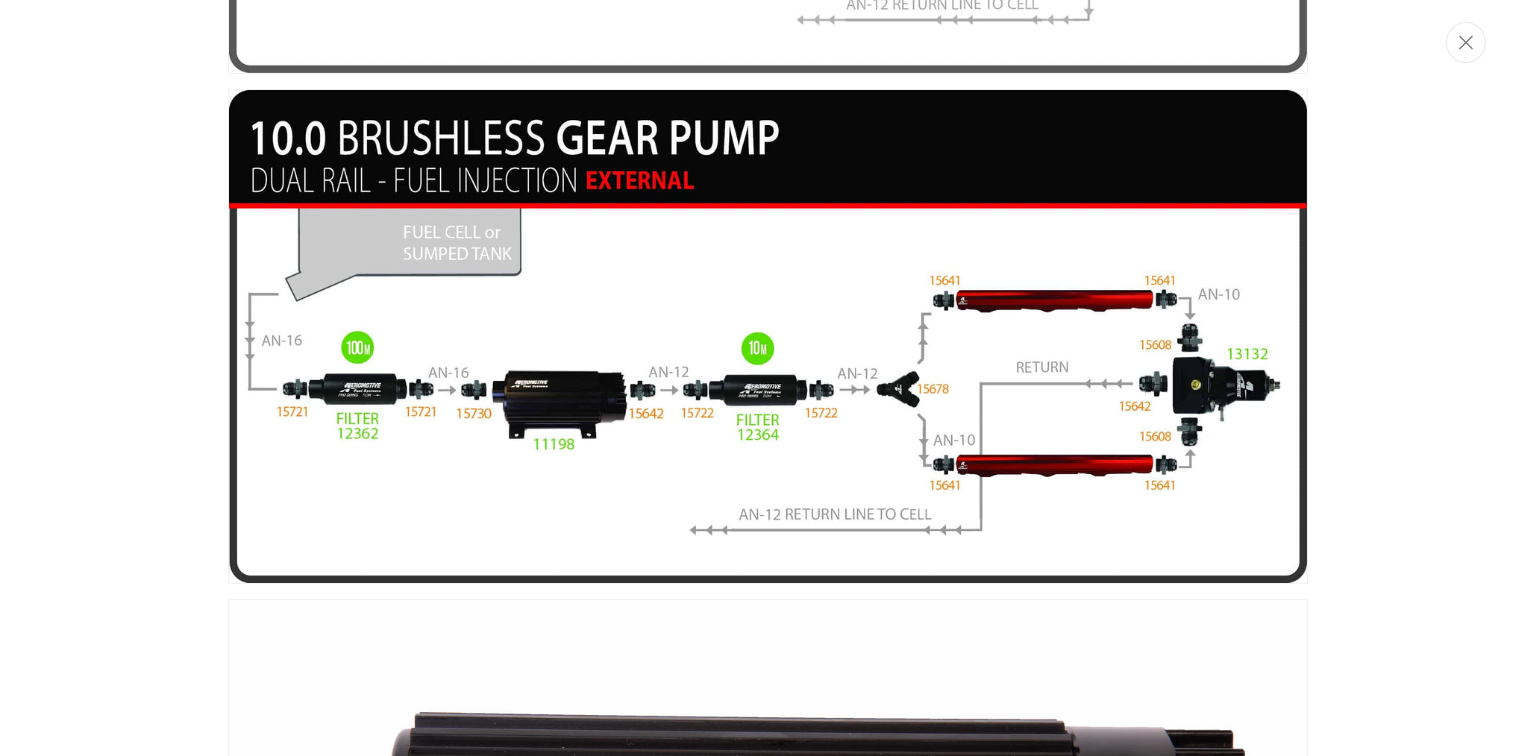 scroll, scrollTop: 1137, scrollLeft: 0, axis: vertical 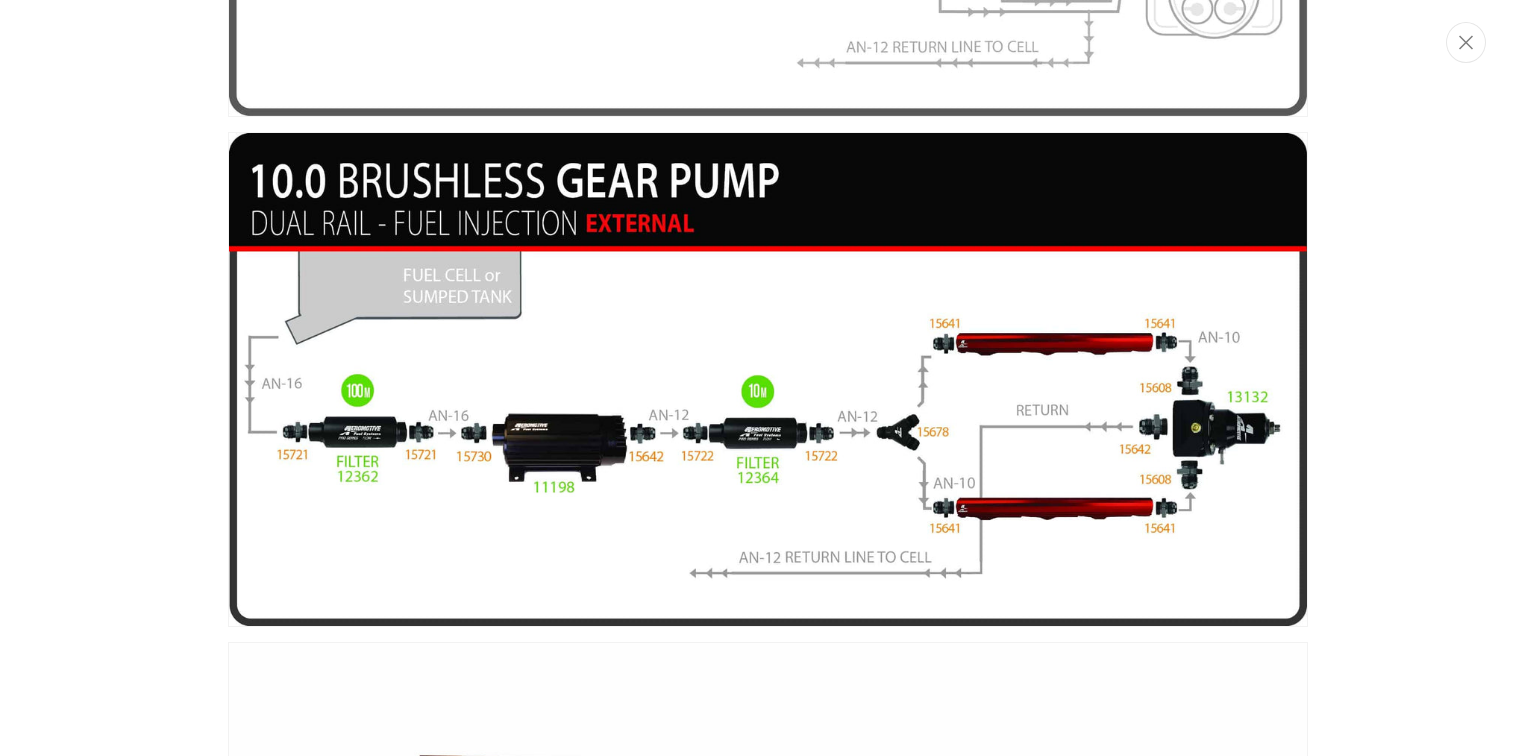 click at bounding box center [768, 378] 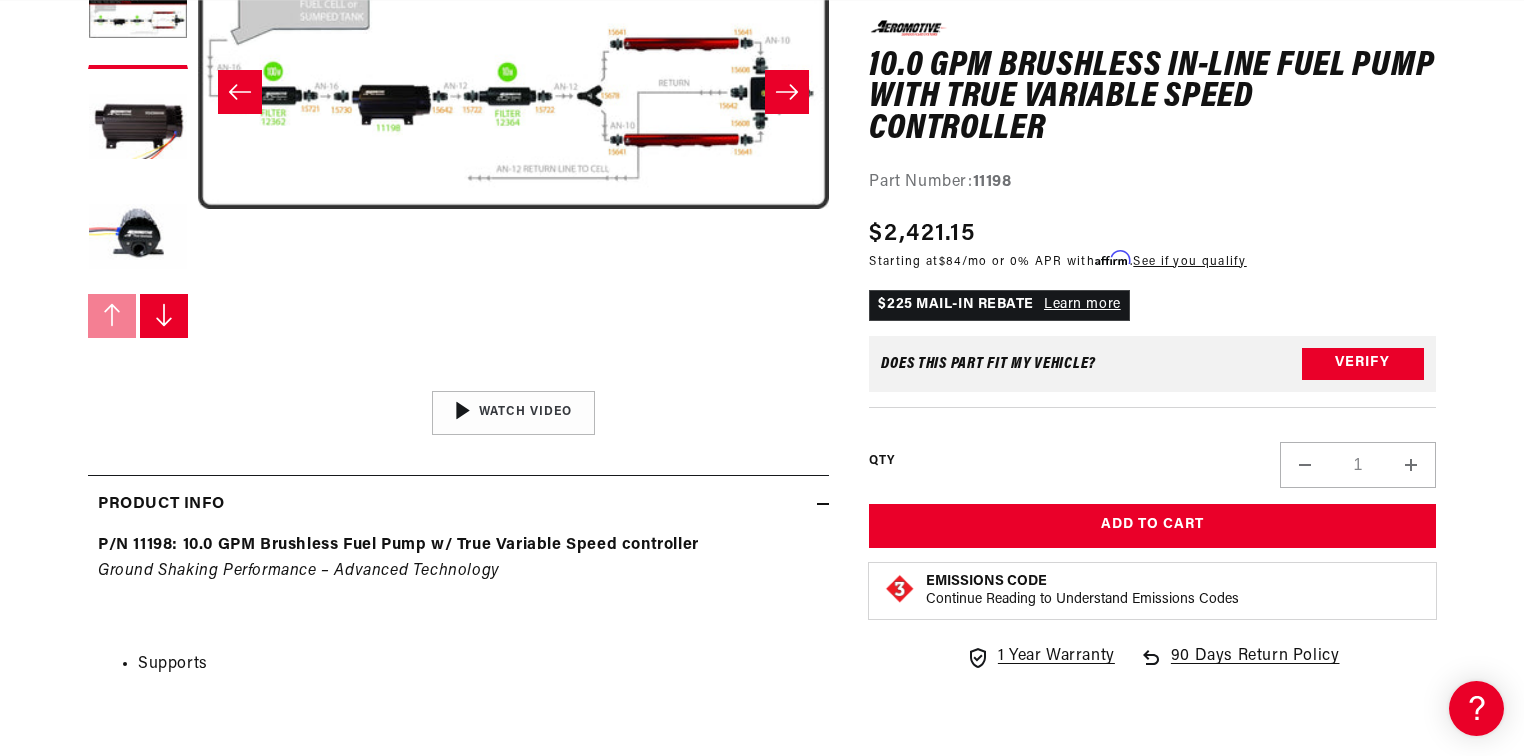 scroll, scrollTop: 531, scrollLeft: 0, axis: vertical 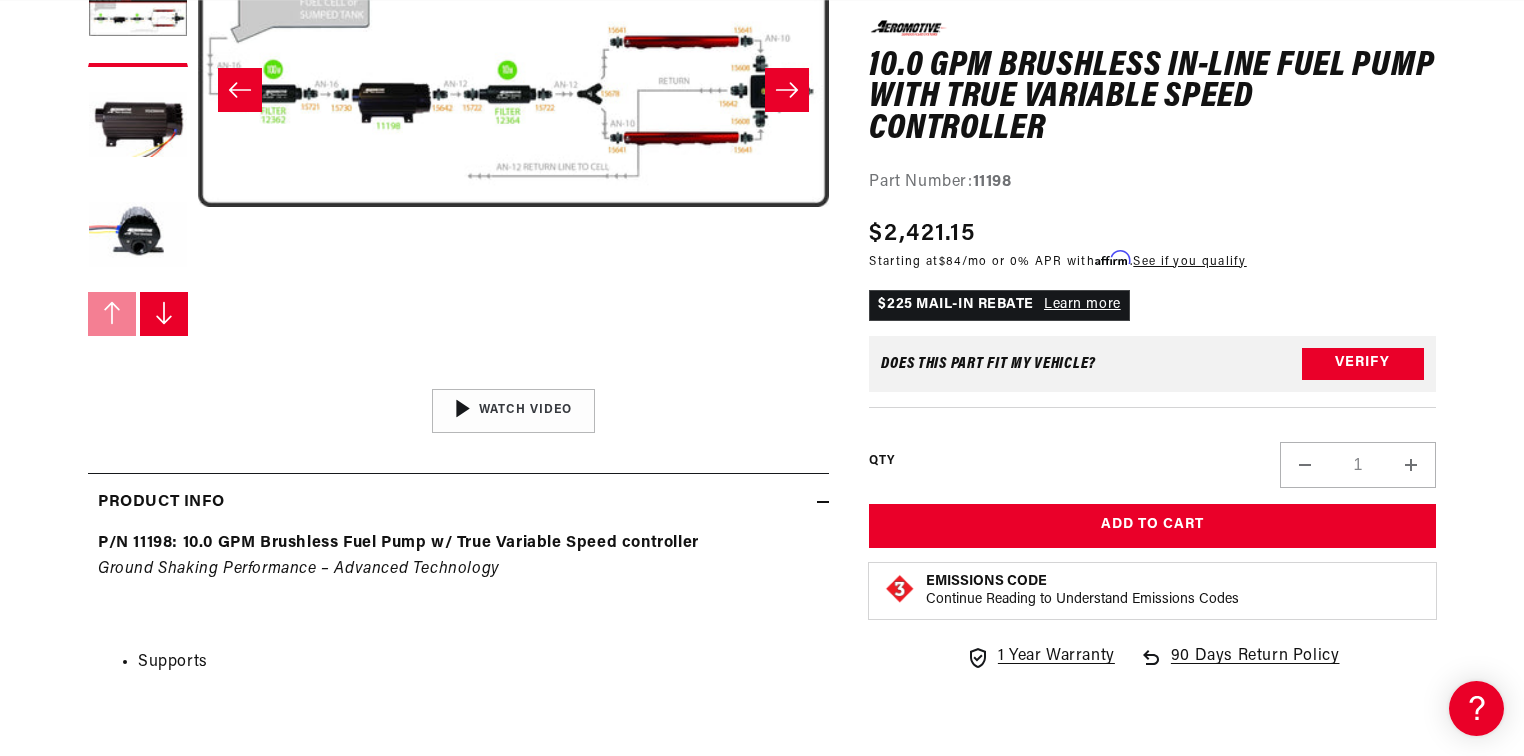 click on "Open media 3 in modal" at bounding box center (198, 379) 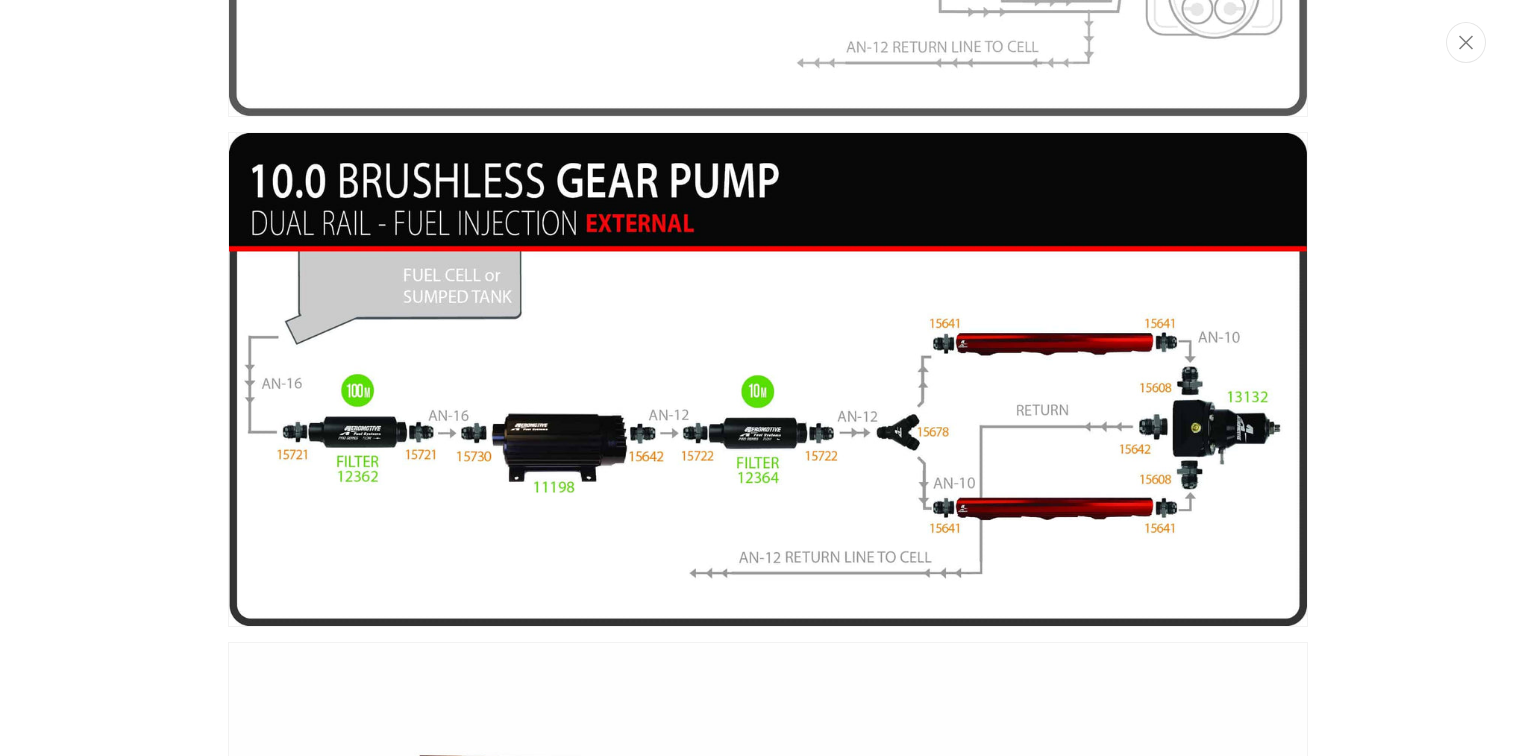 scroll, scrollTop: 0, scrollLeft: 0, axis: both 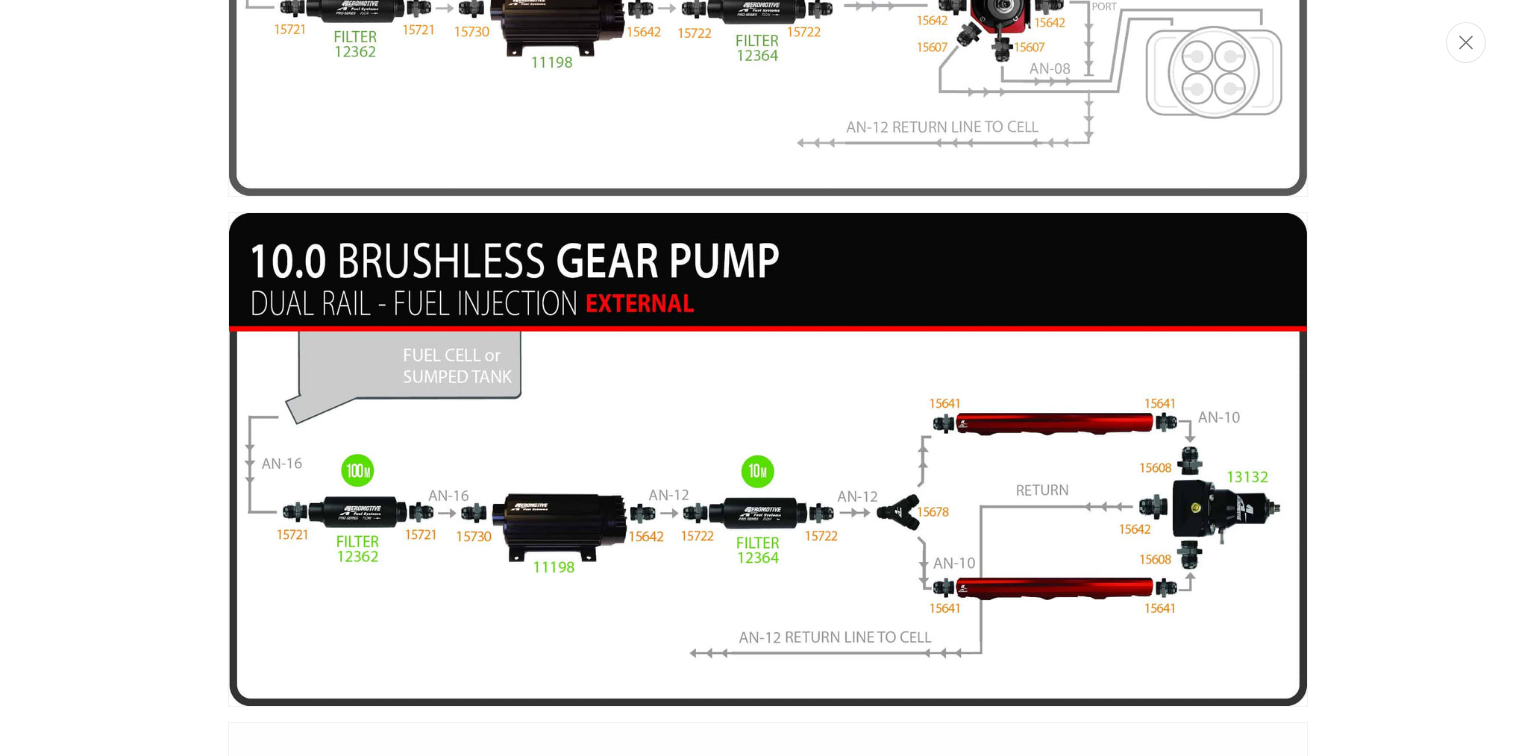 click at bounding box center (768, 378) 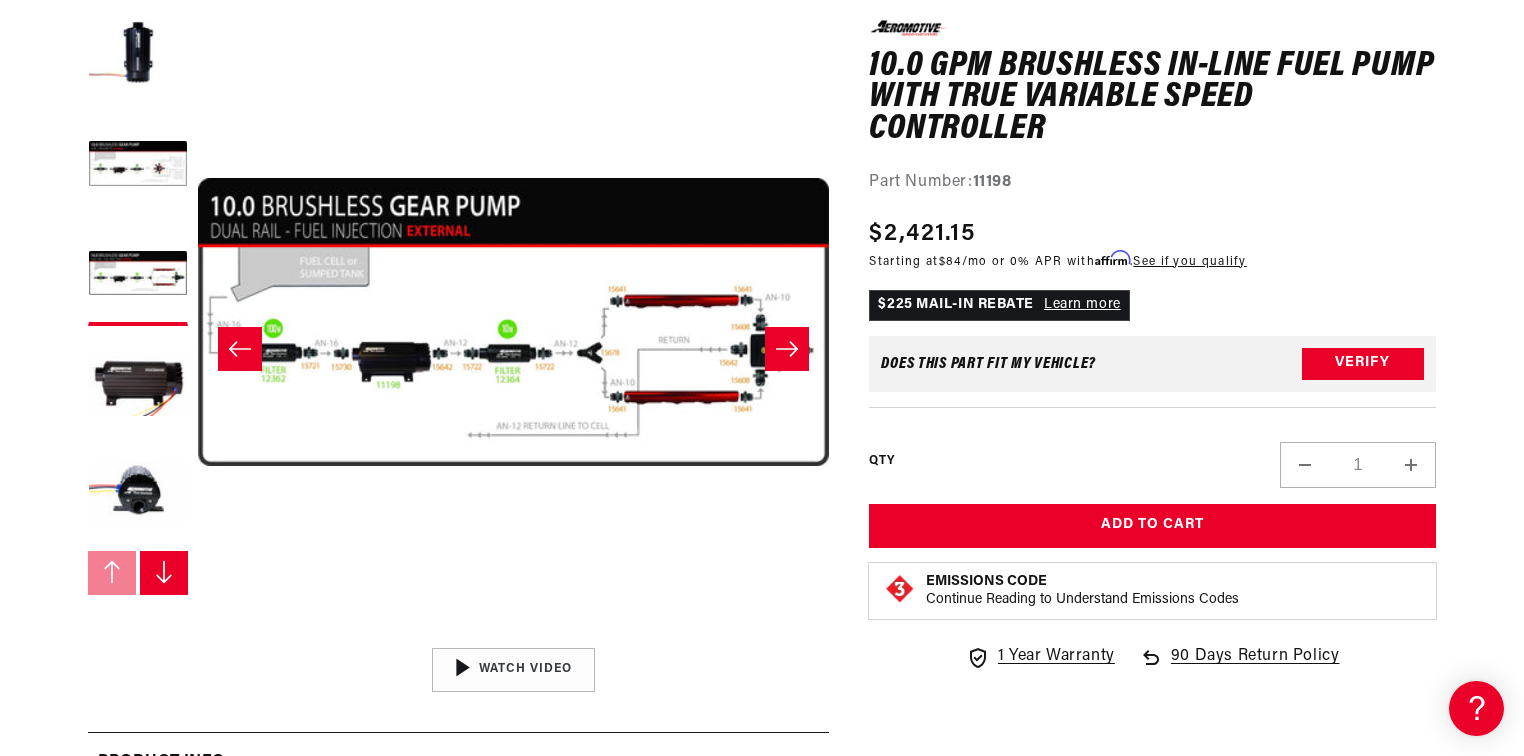 scroll, scrollTop: 51, scrollLeft: 0, axis: vertical 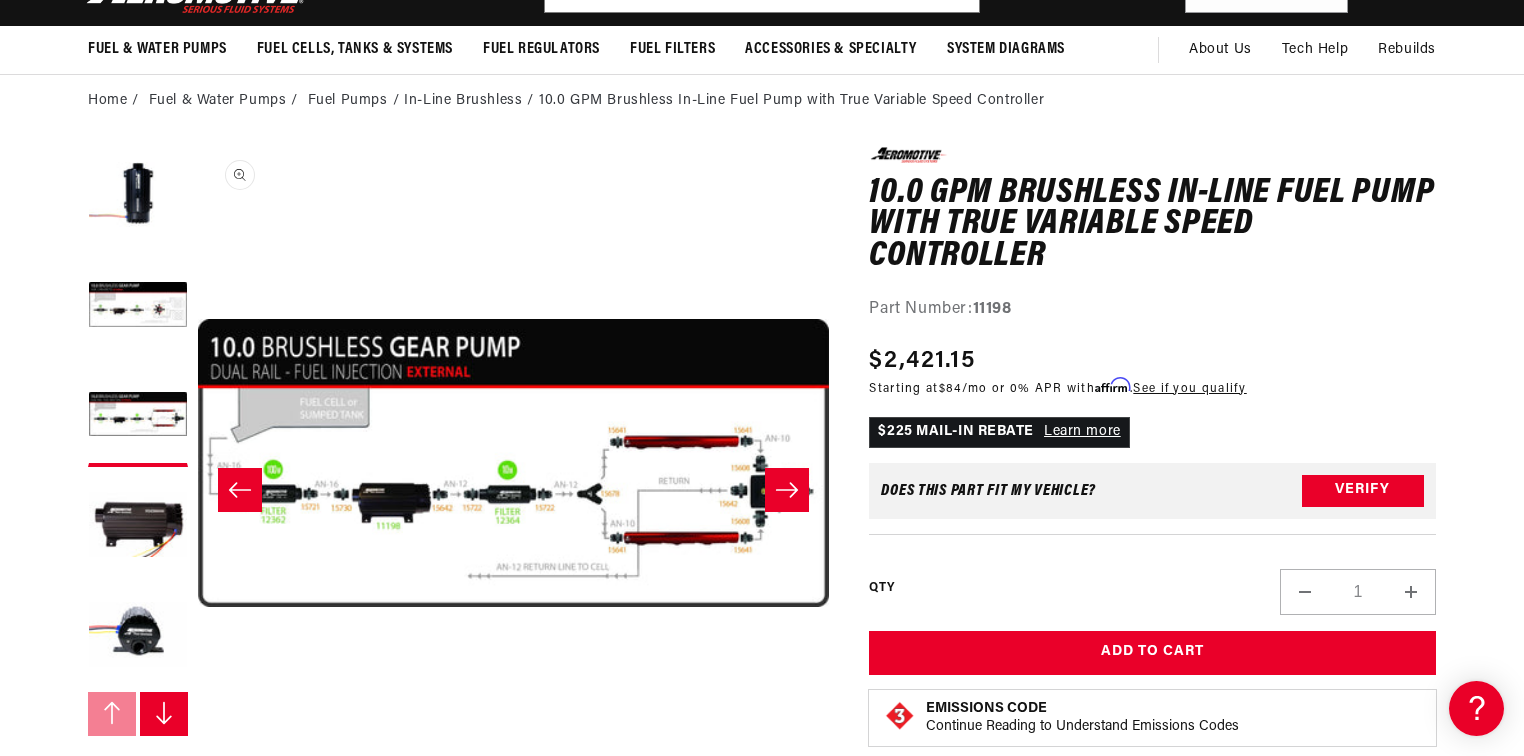 click on "Open media 3 in modal" at bounding box center (198, 779) 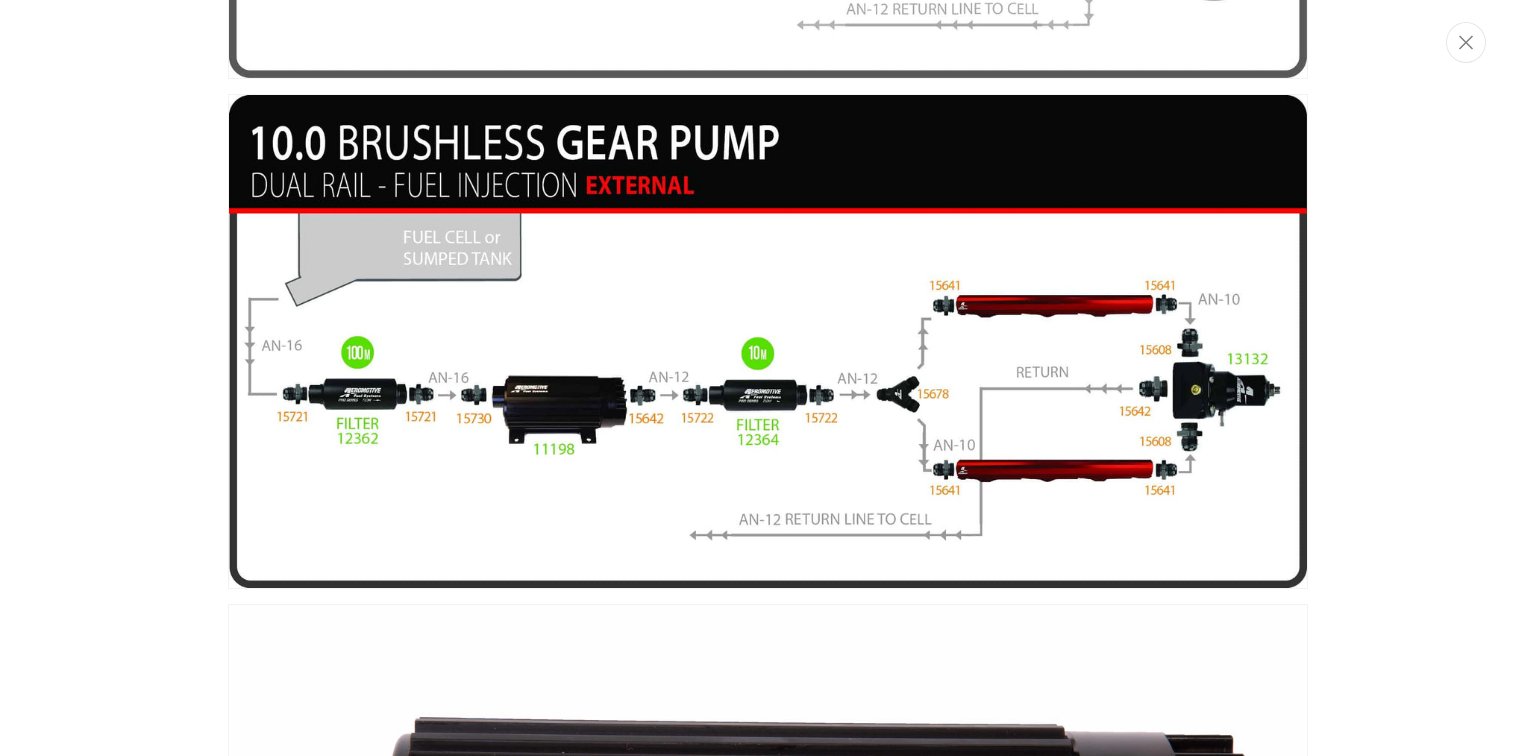 scroll, scrollTop: 1217, scrollLeft: 0, axis: vertical 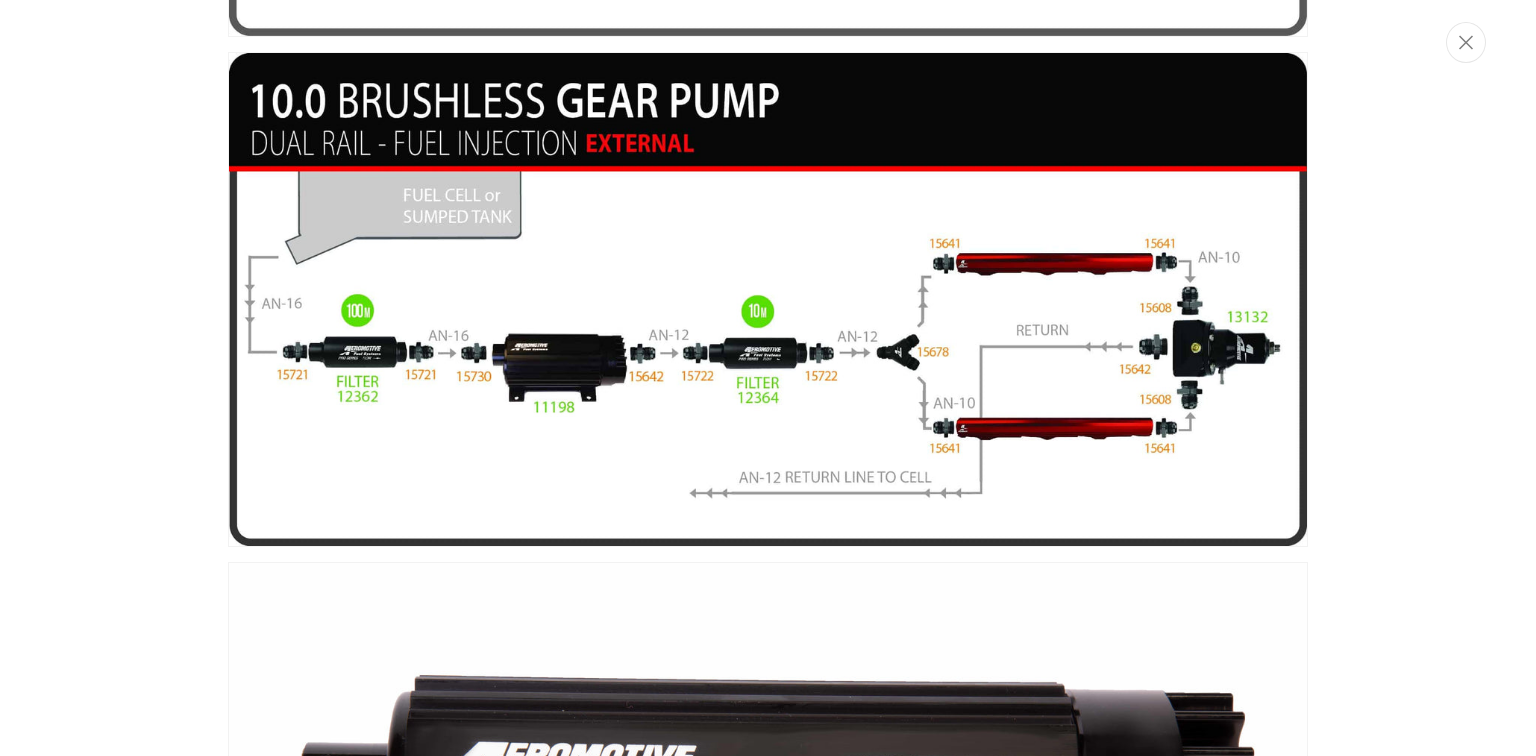 drag, startPoint x: 1448, startPoint y: 237, endPoint x: 1422, endPoint y: 244, distance: 26.925823 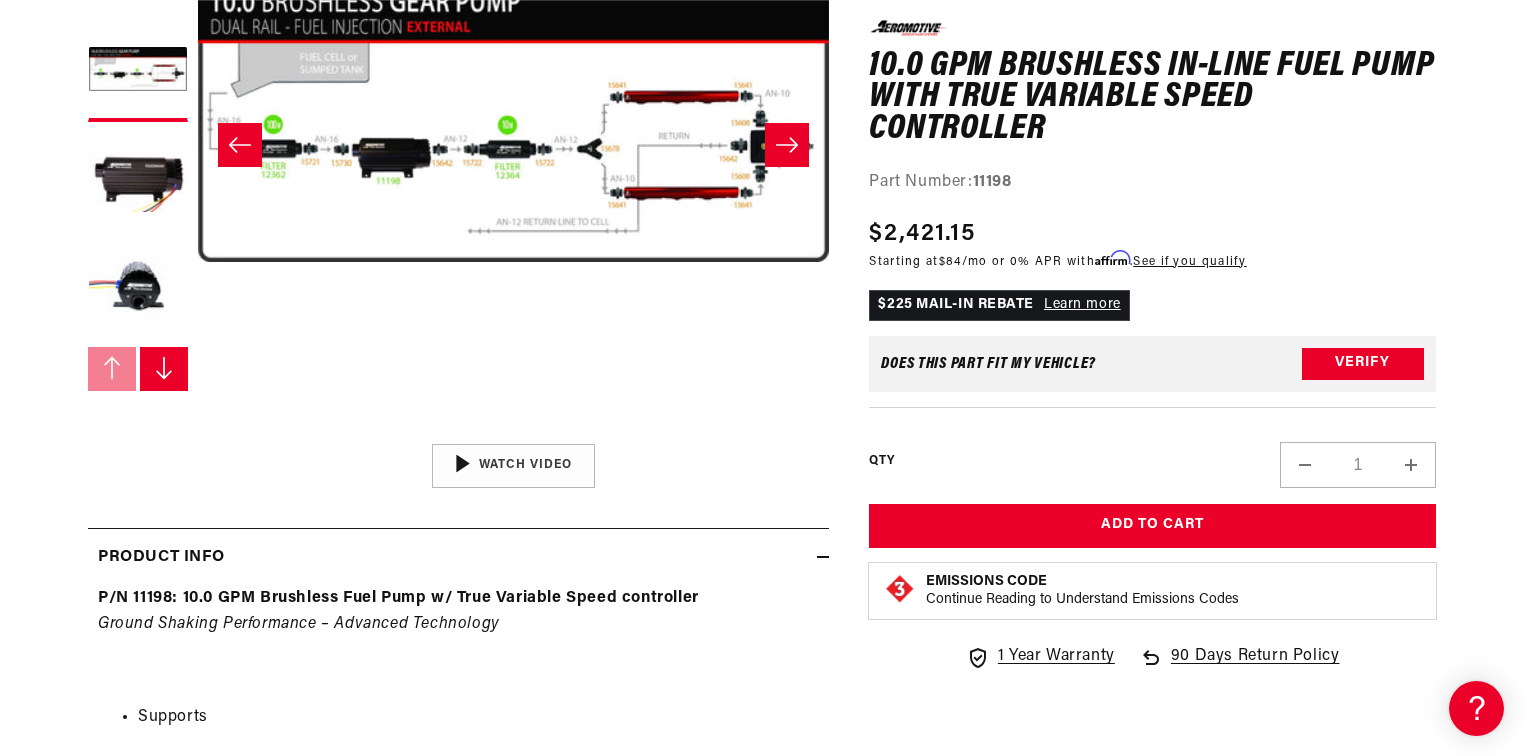 scroll, scrollTop: 517, scrollLeft: 0, axis: vertical 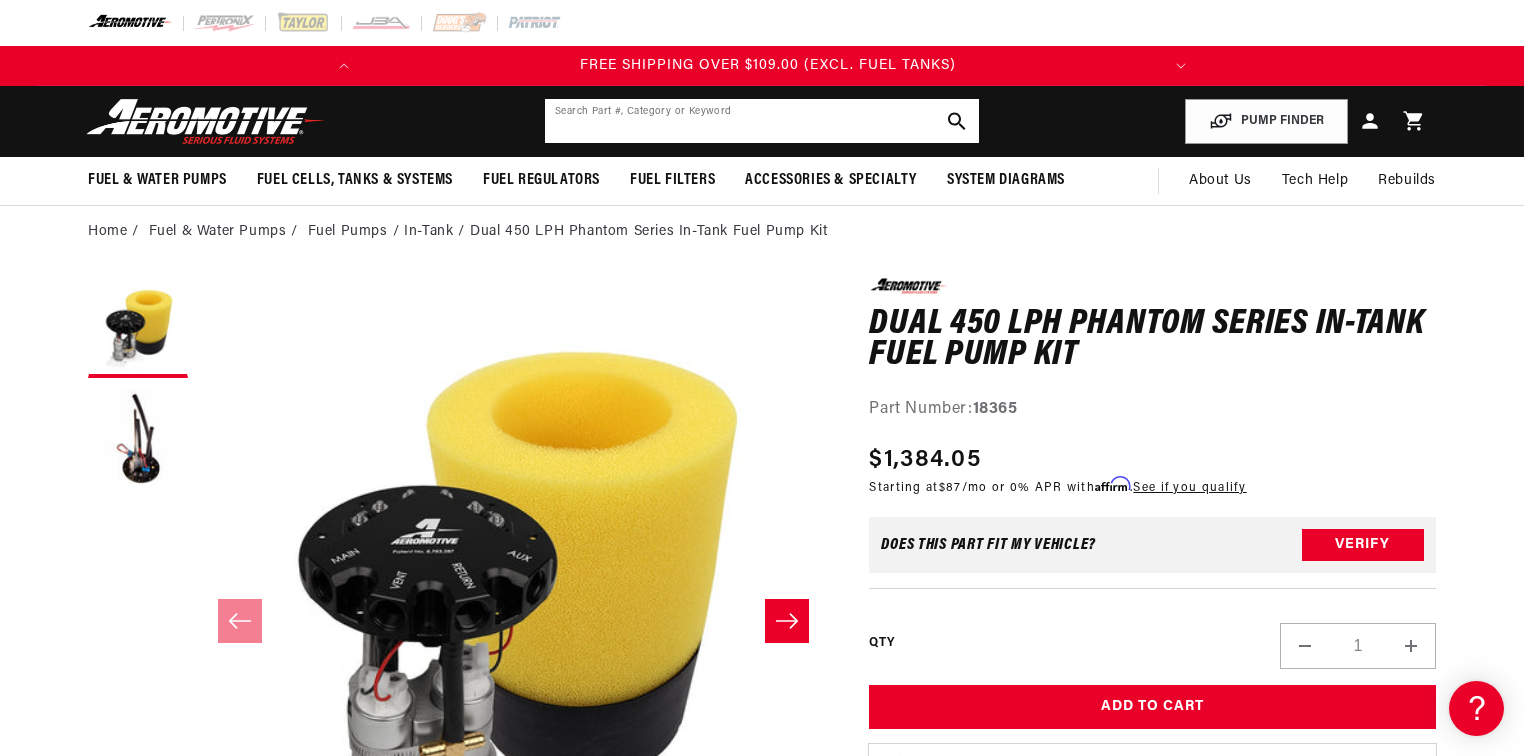 click 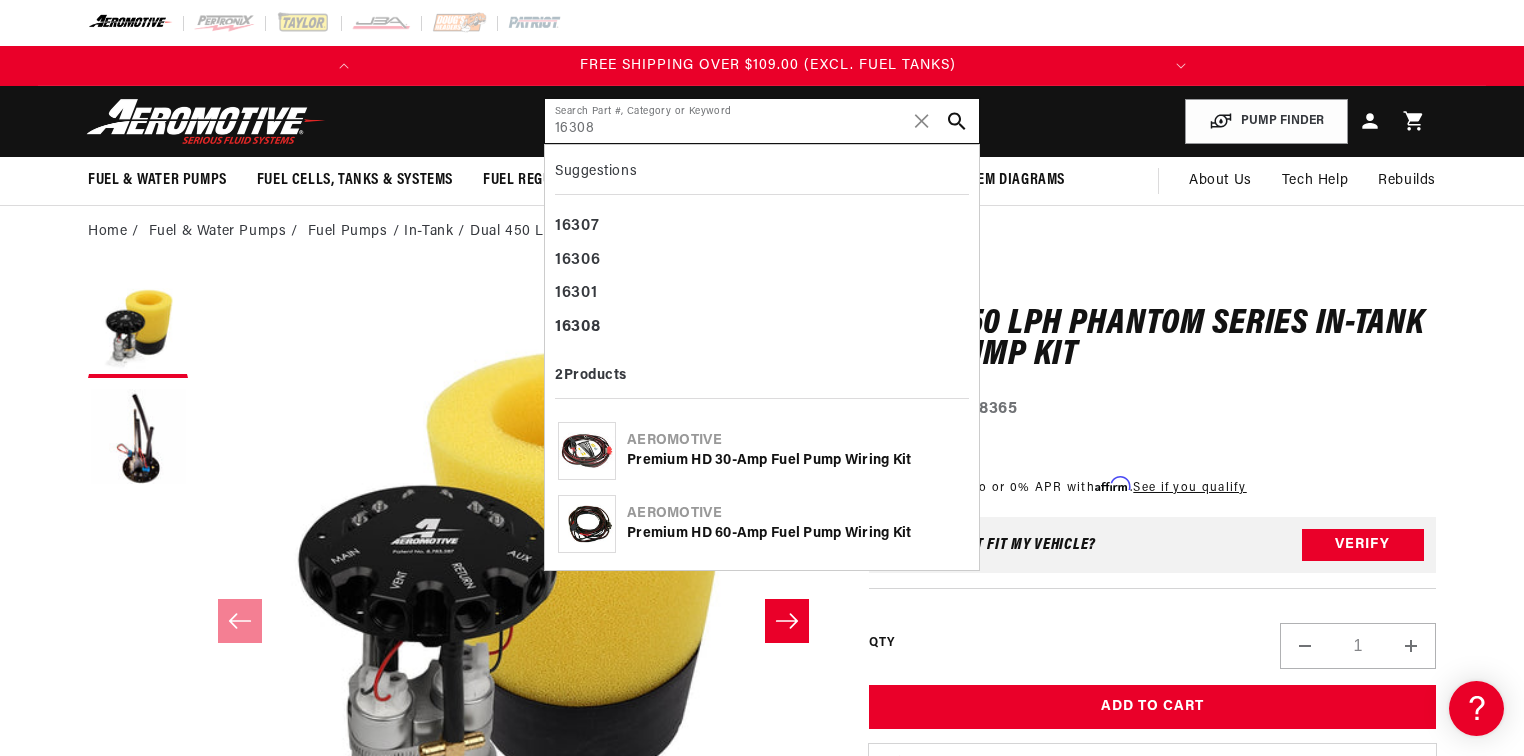 type on "16308" 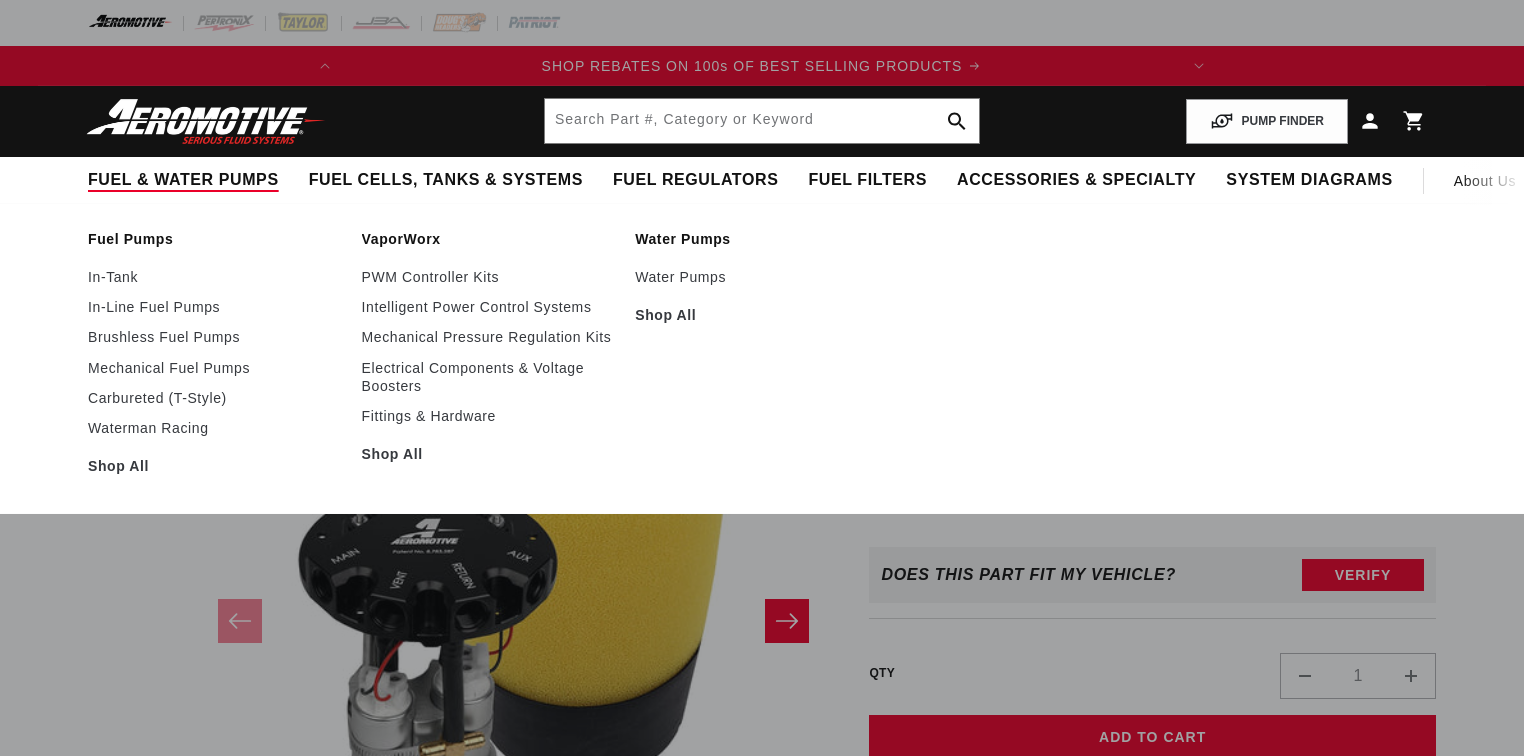 scroll, scrollTop: 0, scrollLeft: 0, axis: both 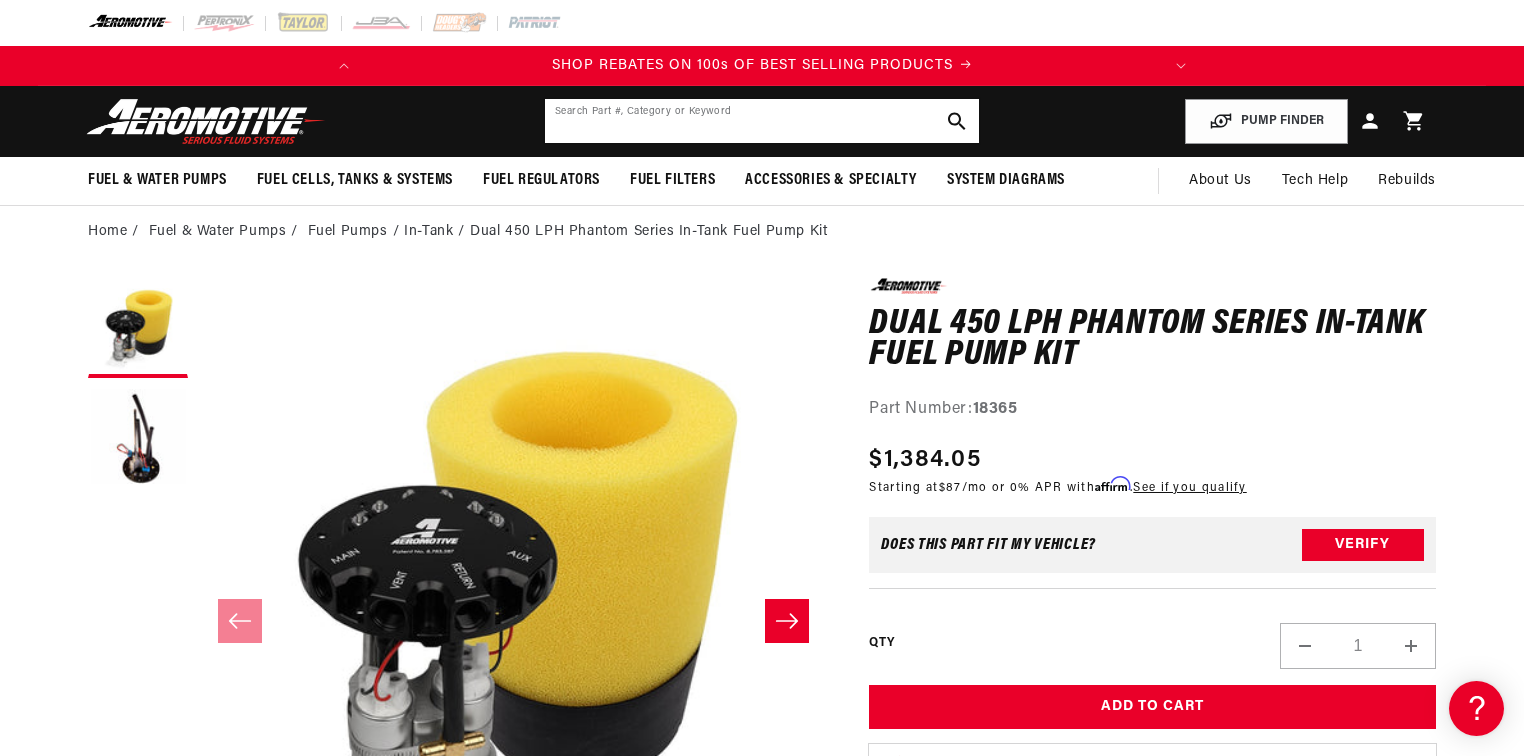 click 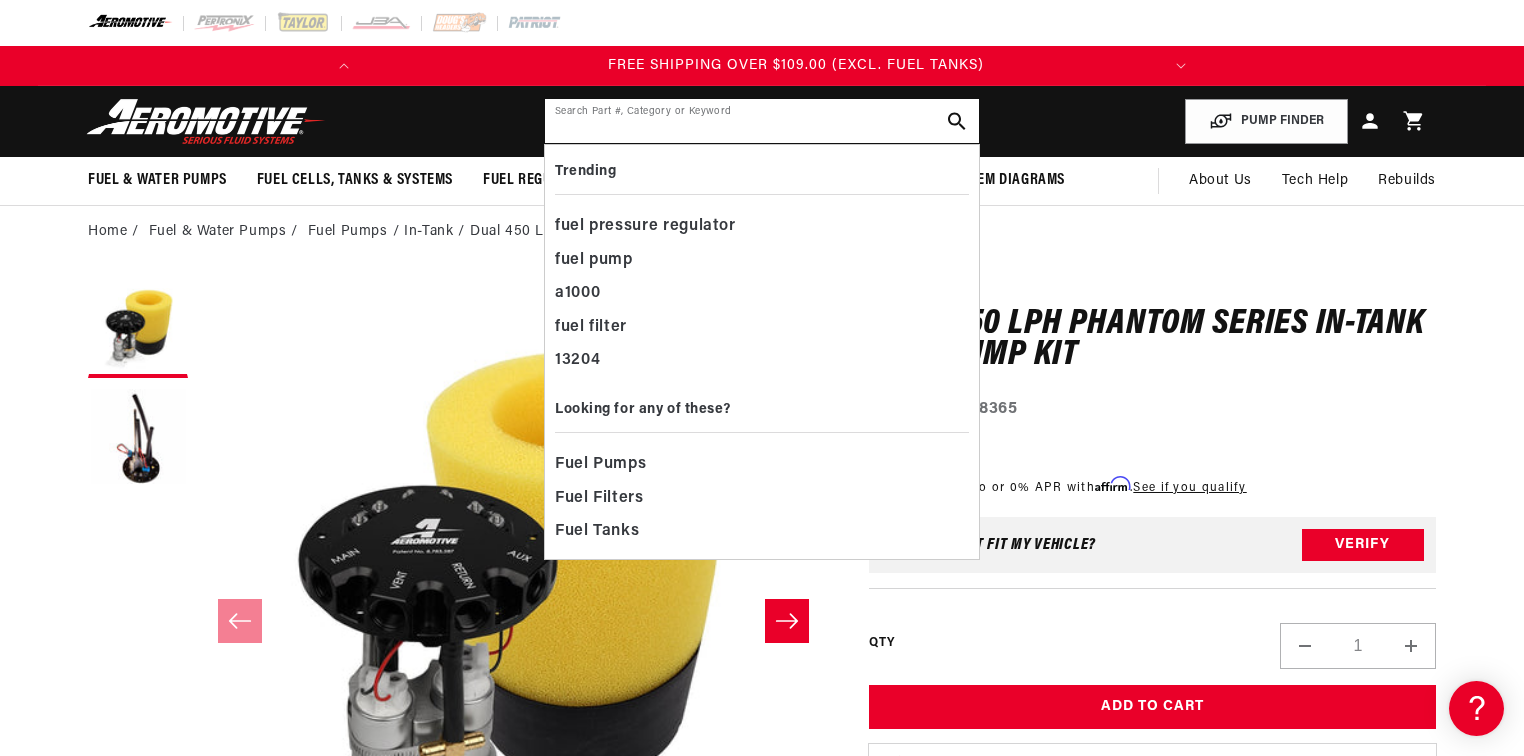 scroll, scrollTop: 0, scrollLeft: 791, axis: horizontal 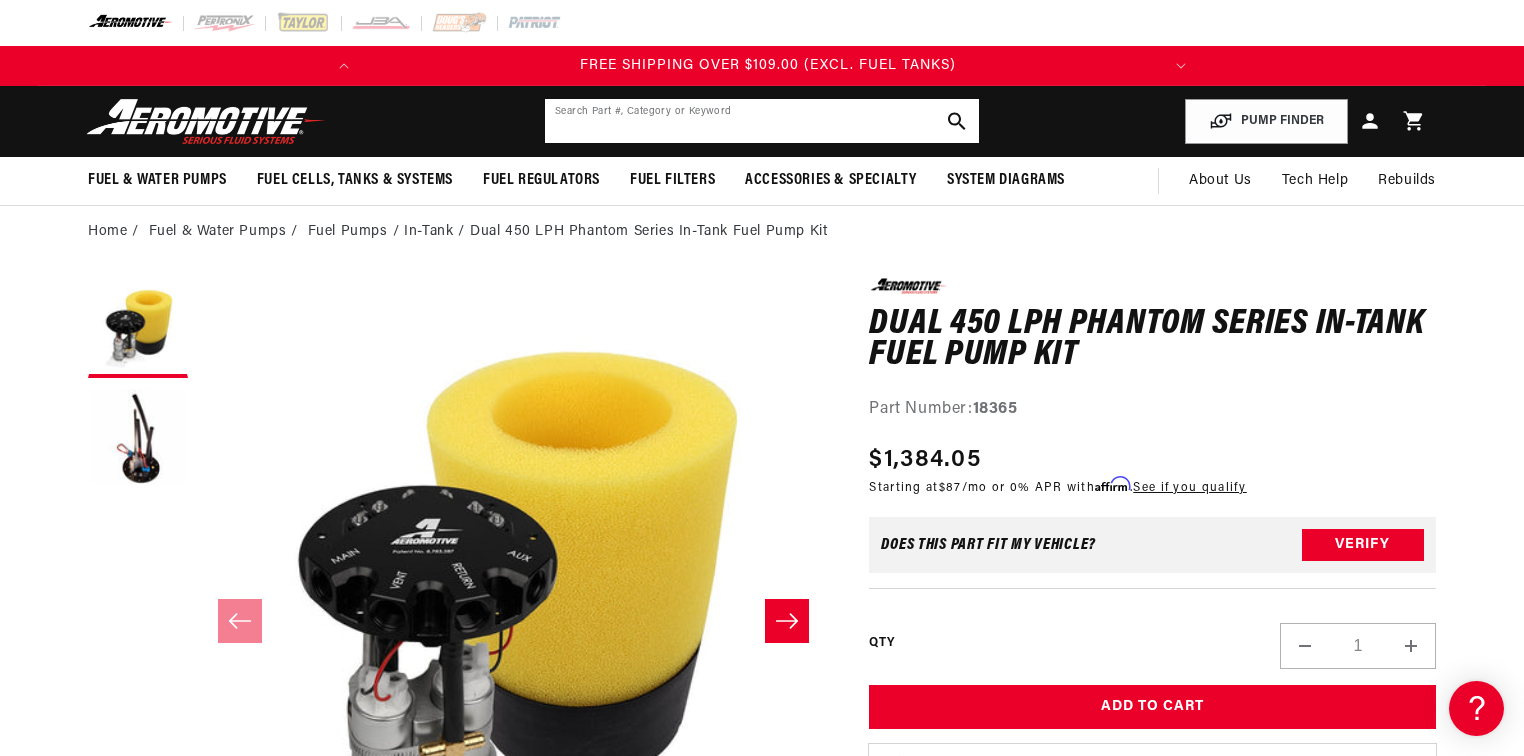 click 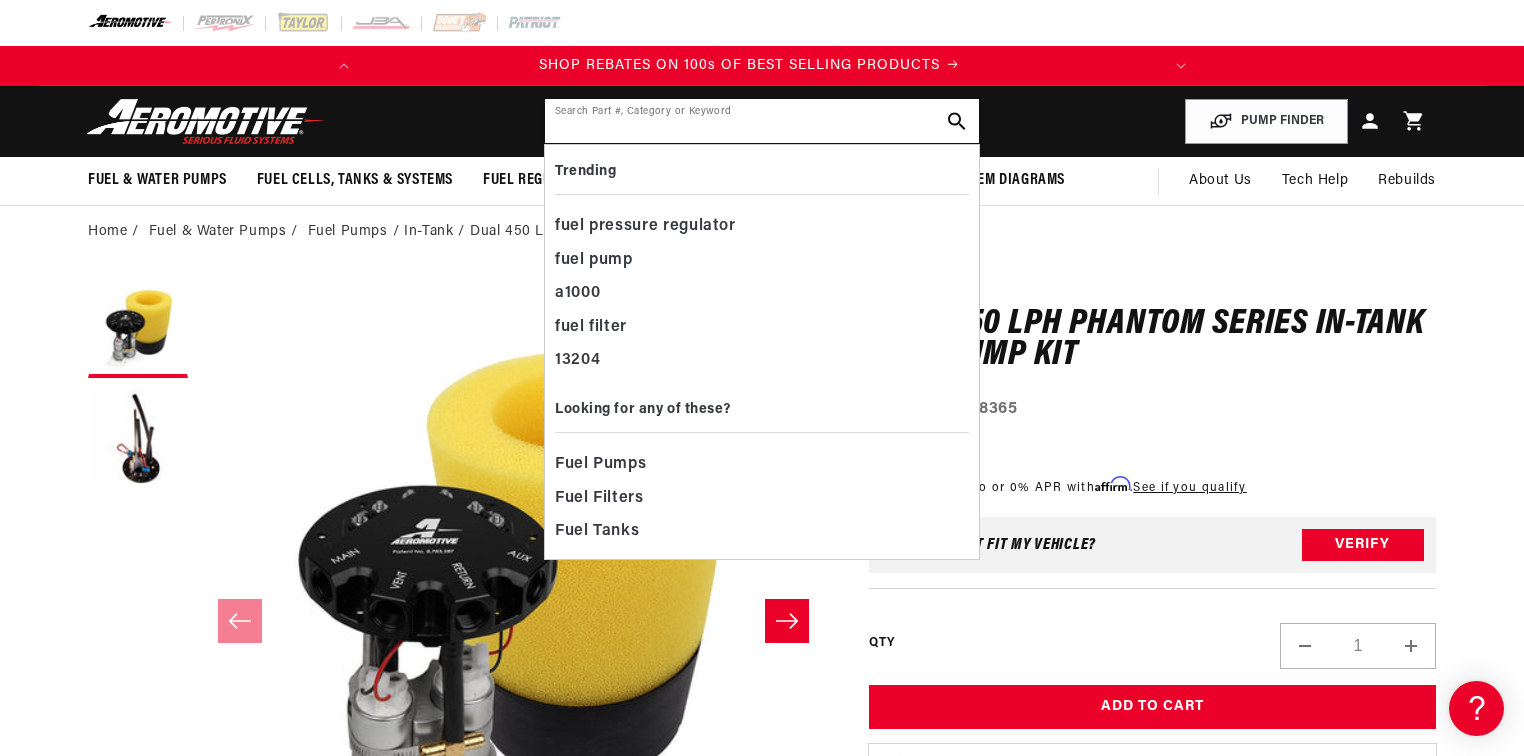 scroll, scrollTop: 0, scrollLeft: 0, axis: both 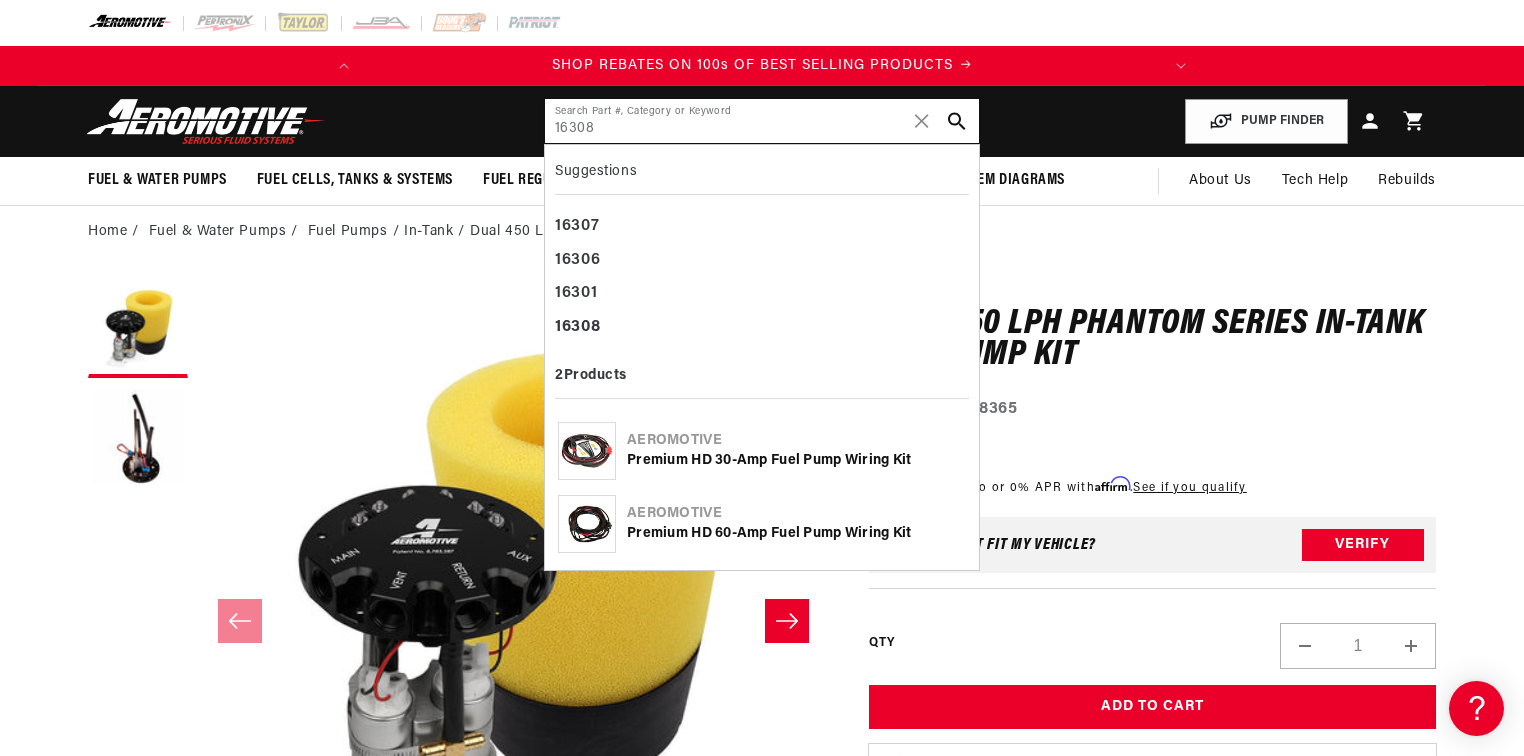 type on "16308" 